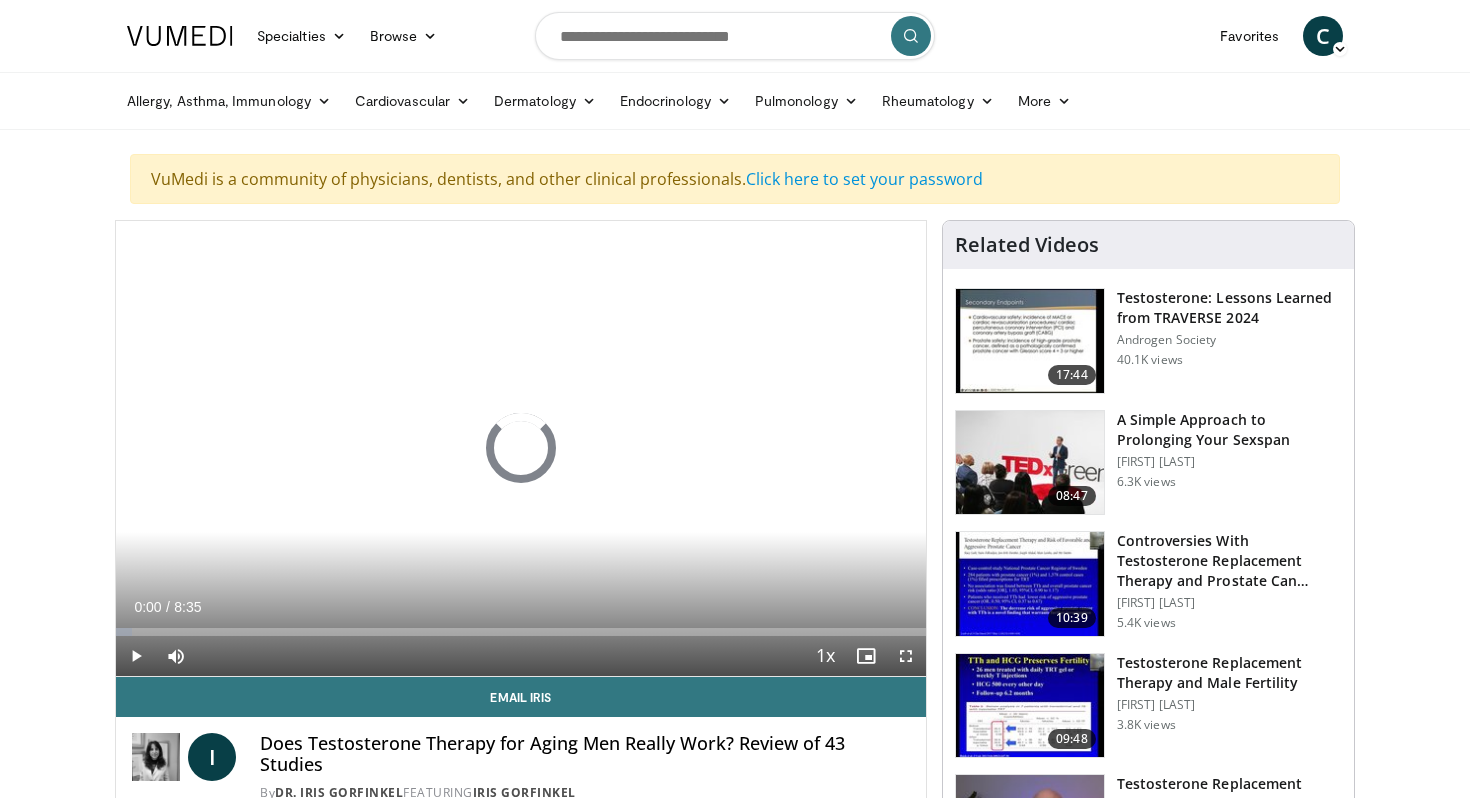 scroll, scrollTop: 0, scrollLeft: 0, axis: both 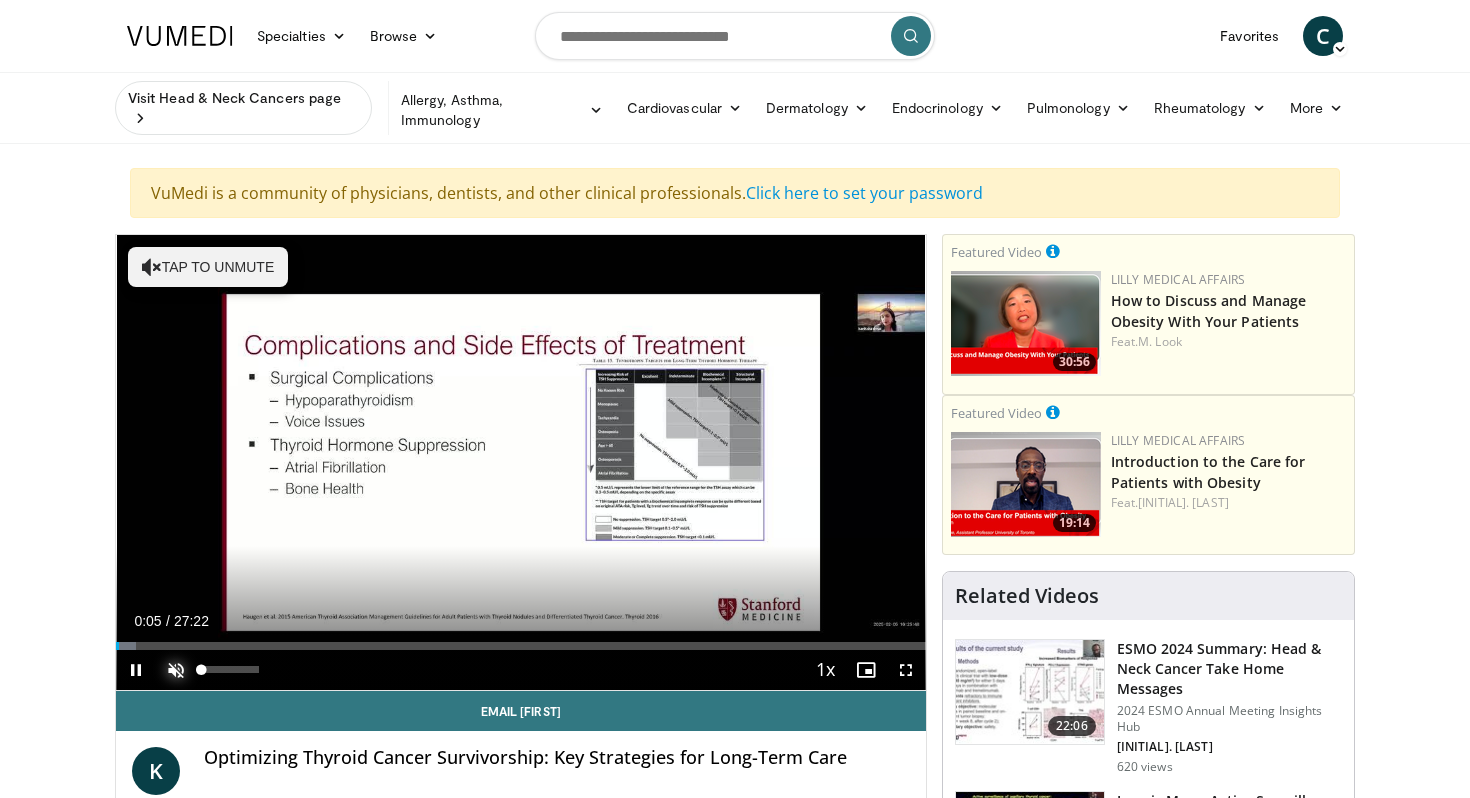 click at bounding box center (176, 670) 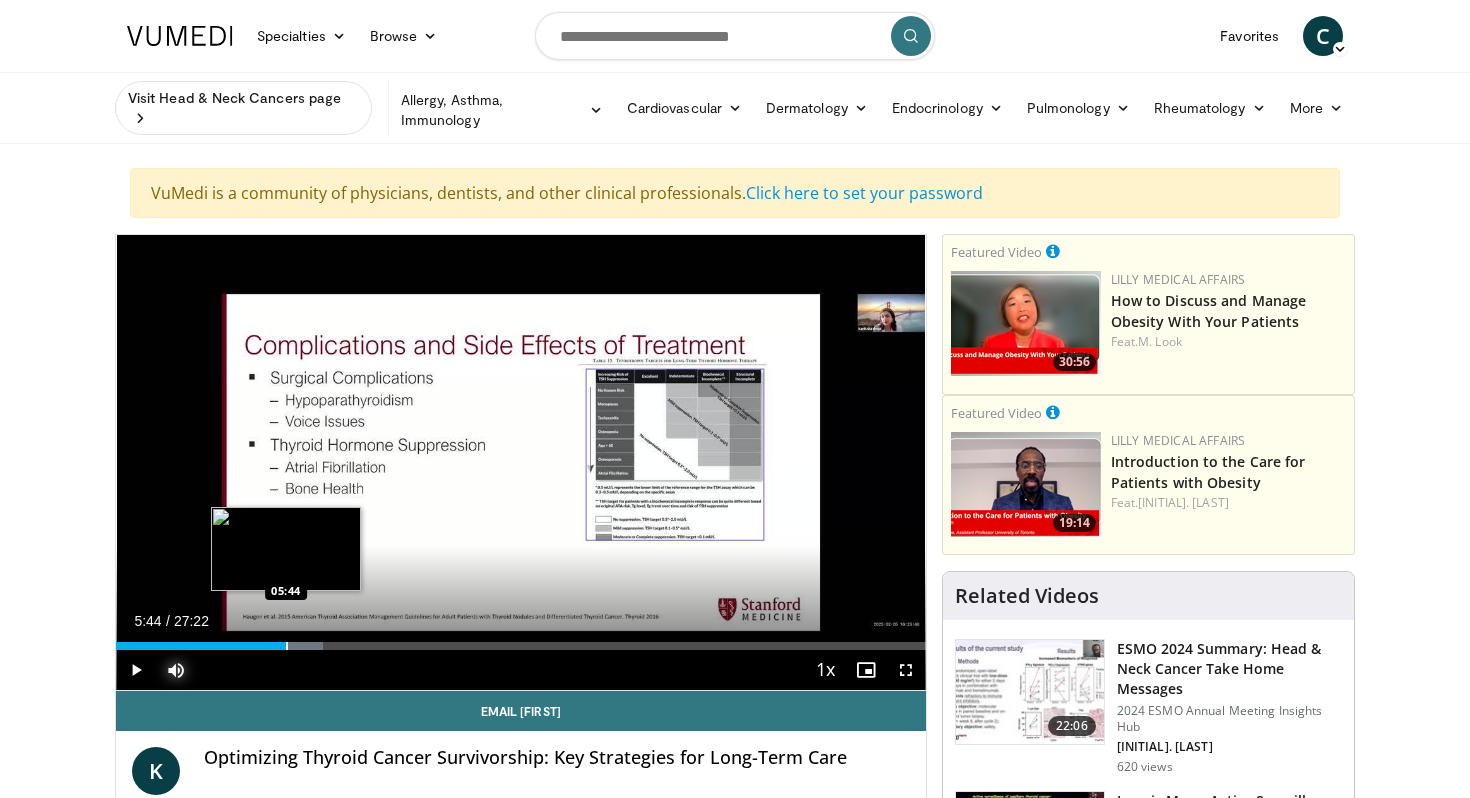 click at bounding box center [287, 646] 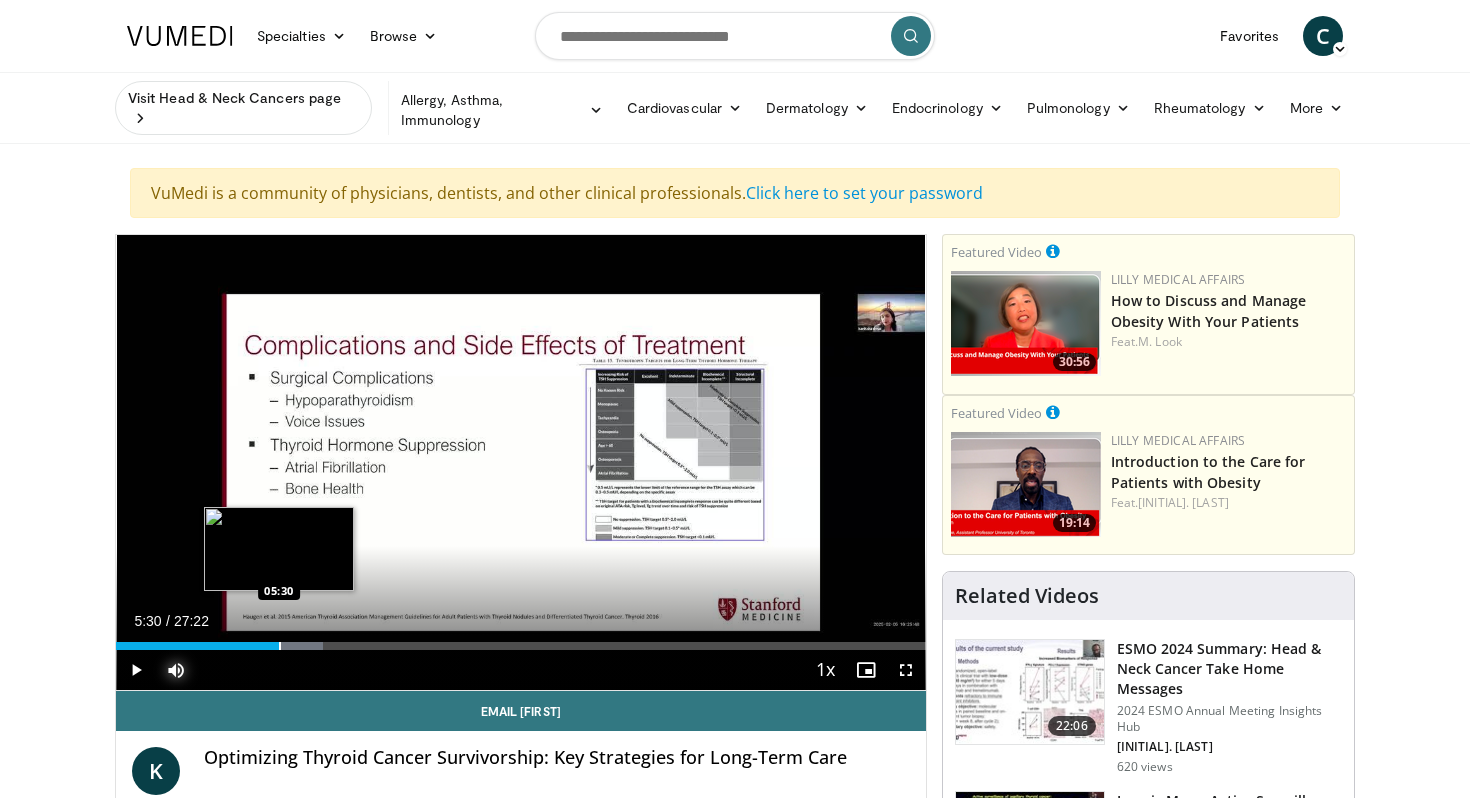 click at bounding box center [280, 646] 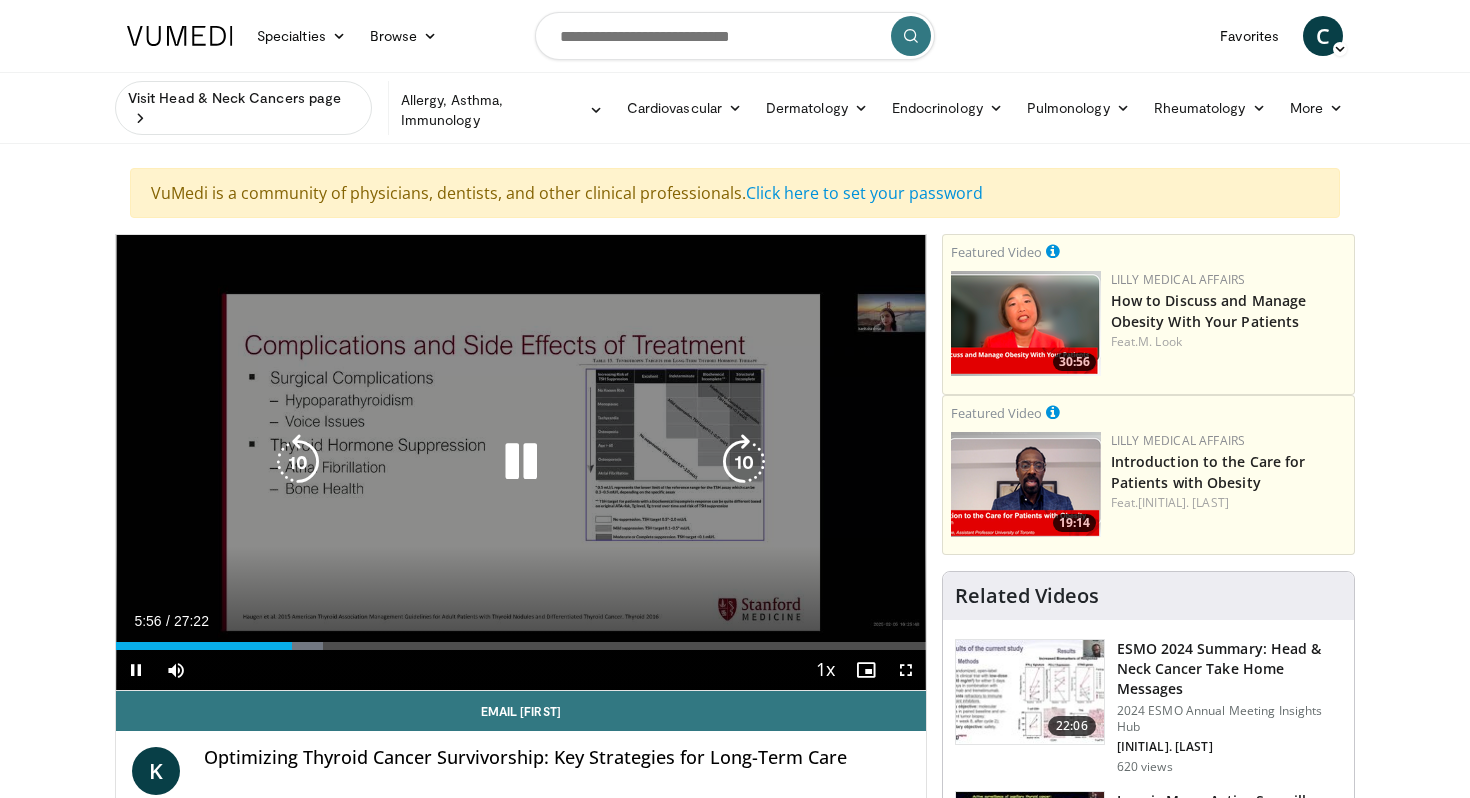 click at bounding box center (298, 462) 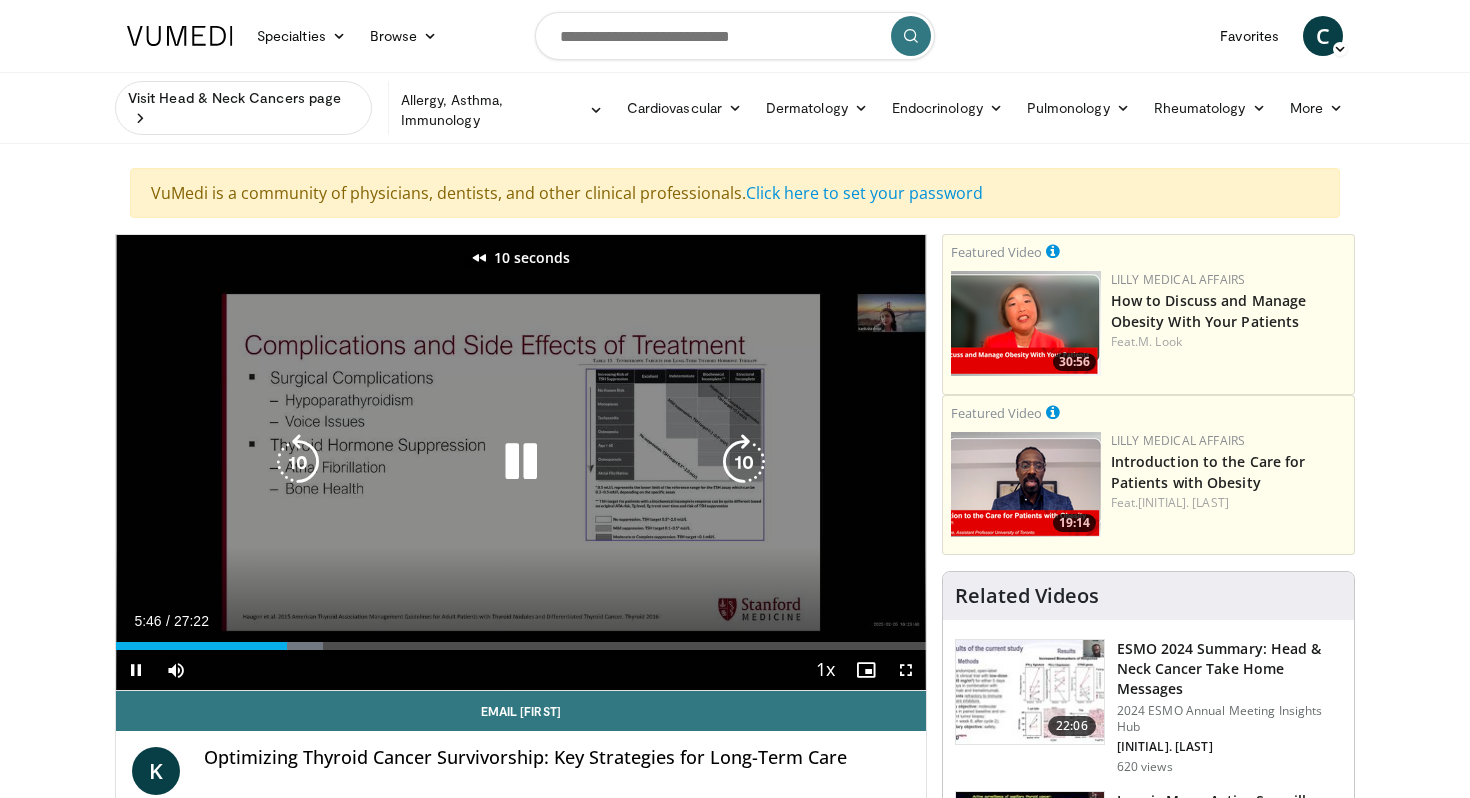 click at bounding box center (298, 462) 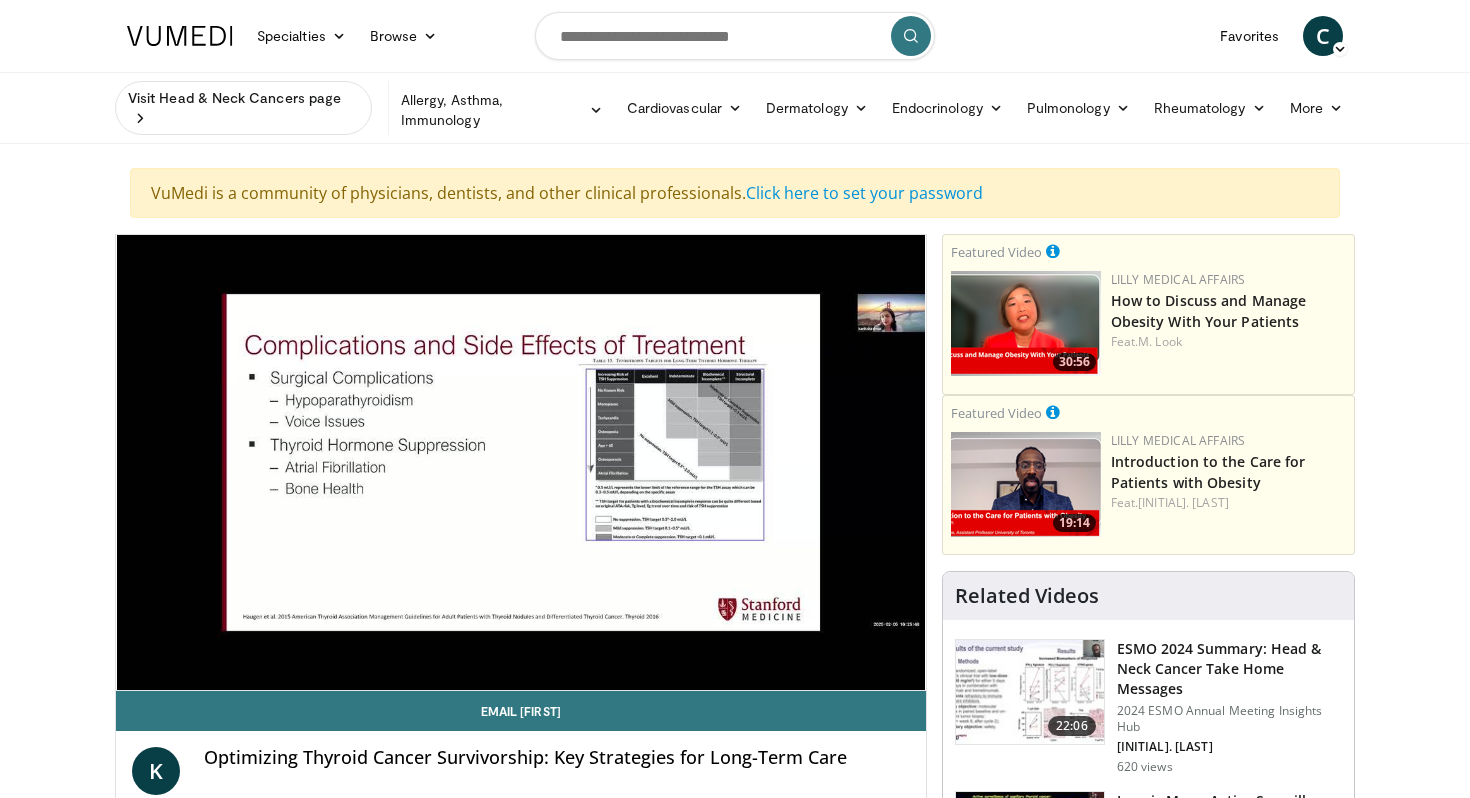 click on "Specialties
Adult & Family Medicine
Allergy, Asthma, Immunology
Anesthesiology
Cardiology
Dental
Dermatology
Endocrinology
Gastroenterology & Hepatology
General Surgery
Hematology & Oncology
Infectious Disease
Nephrology
Neurology
Neurosurgery
Obstetrics & Gynecology
Ophthalmology
Oral Maxillofacial
Orthopaedics
Otolaryngology
Pediatrics
Plastic Surgery
Podiatry
Psychiatry
Pulmonology
Radiation Oncology
Radiology
Rheumatology
Urology" at bounding box center (735, 1737) 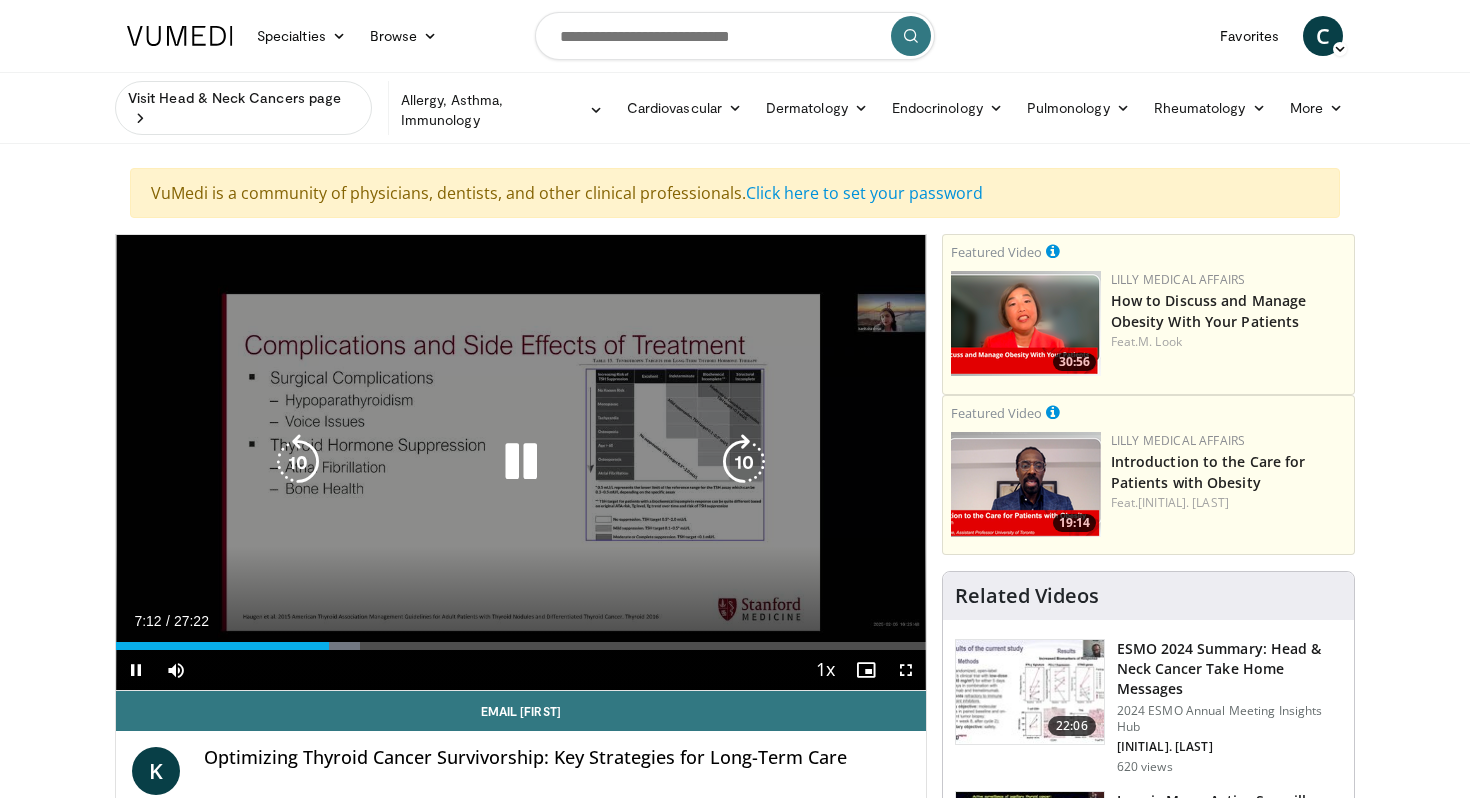 click at bounding box center [298, 462] 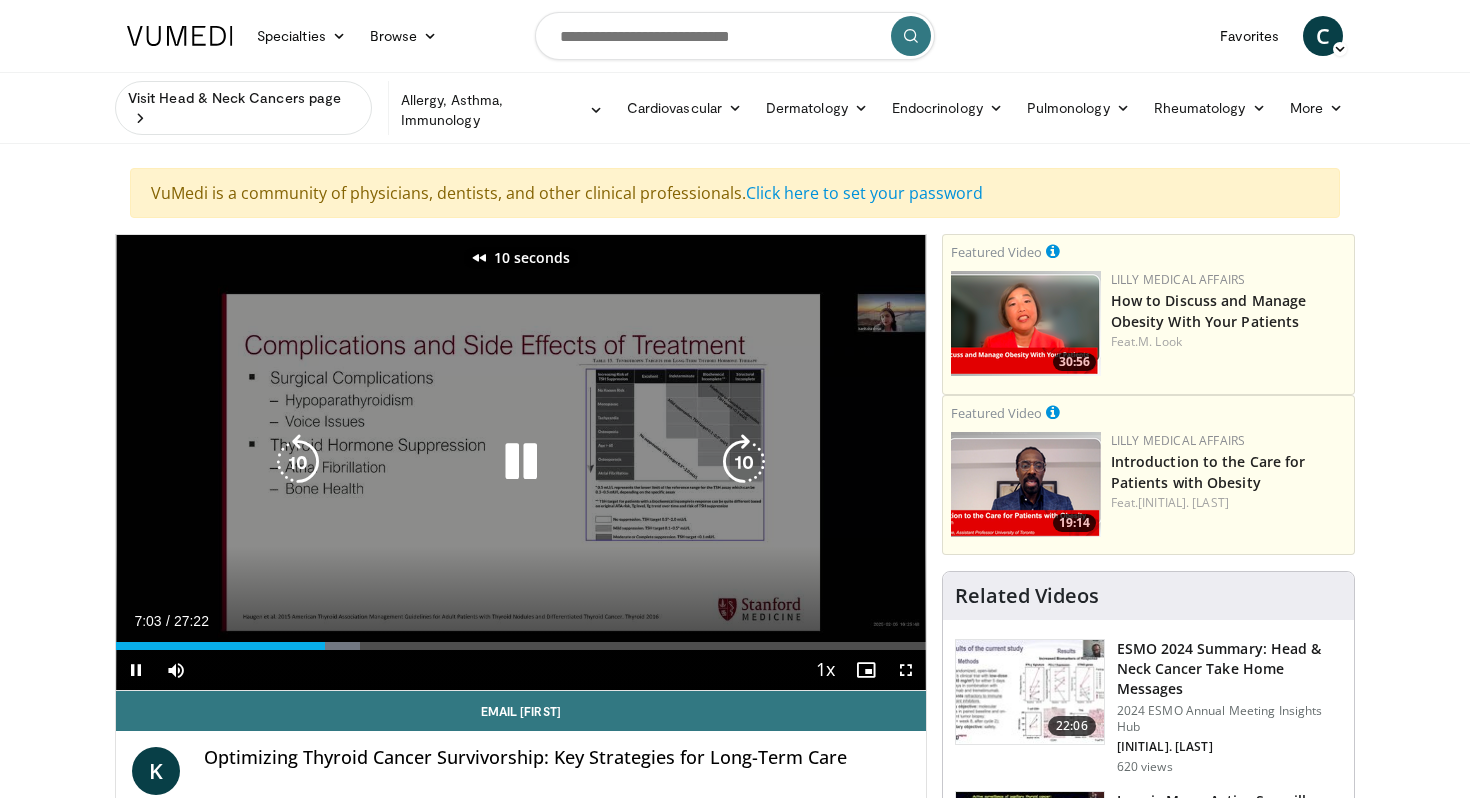 click at bounding box center [298, 462] 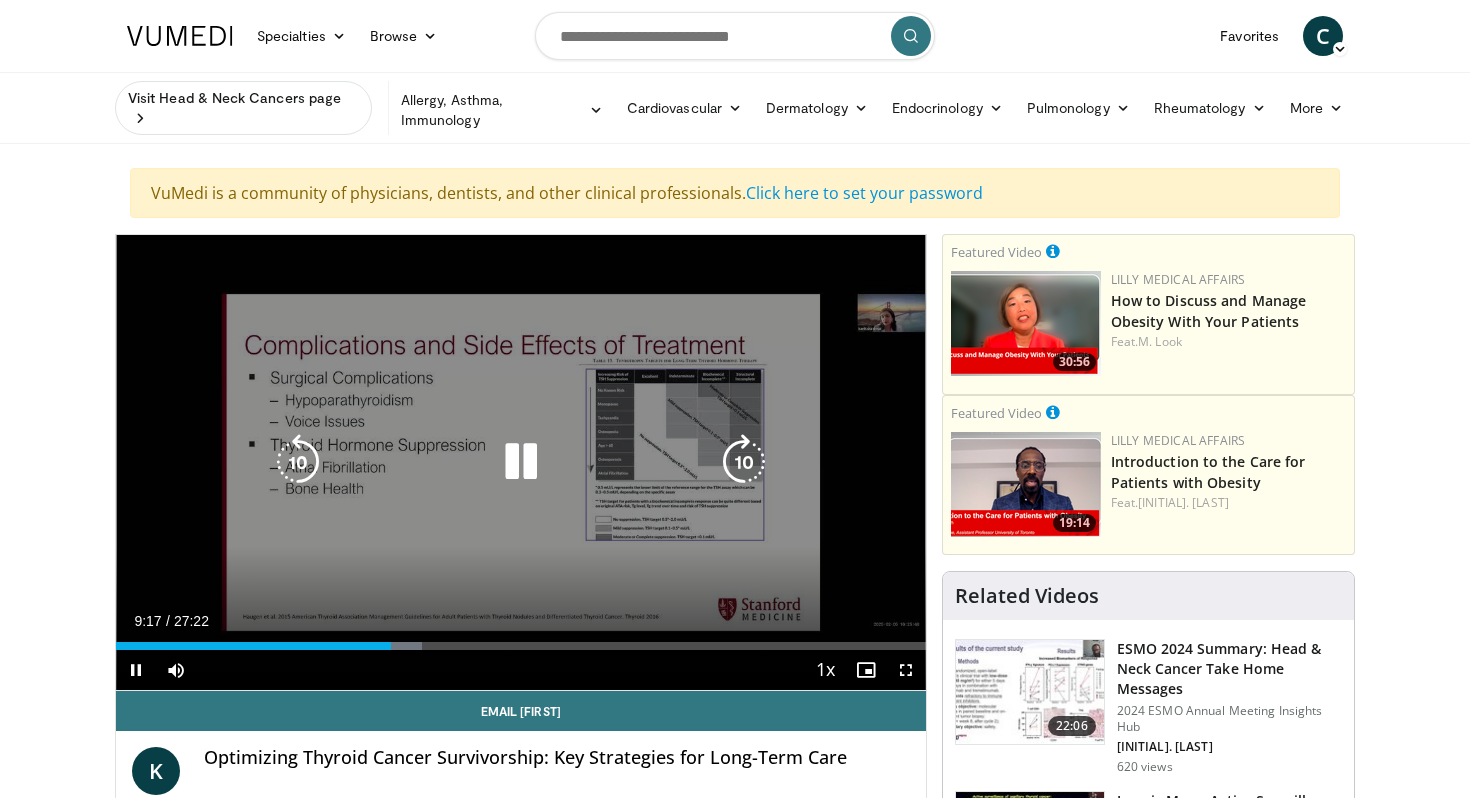 click at bounding box center [744, 462] 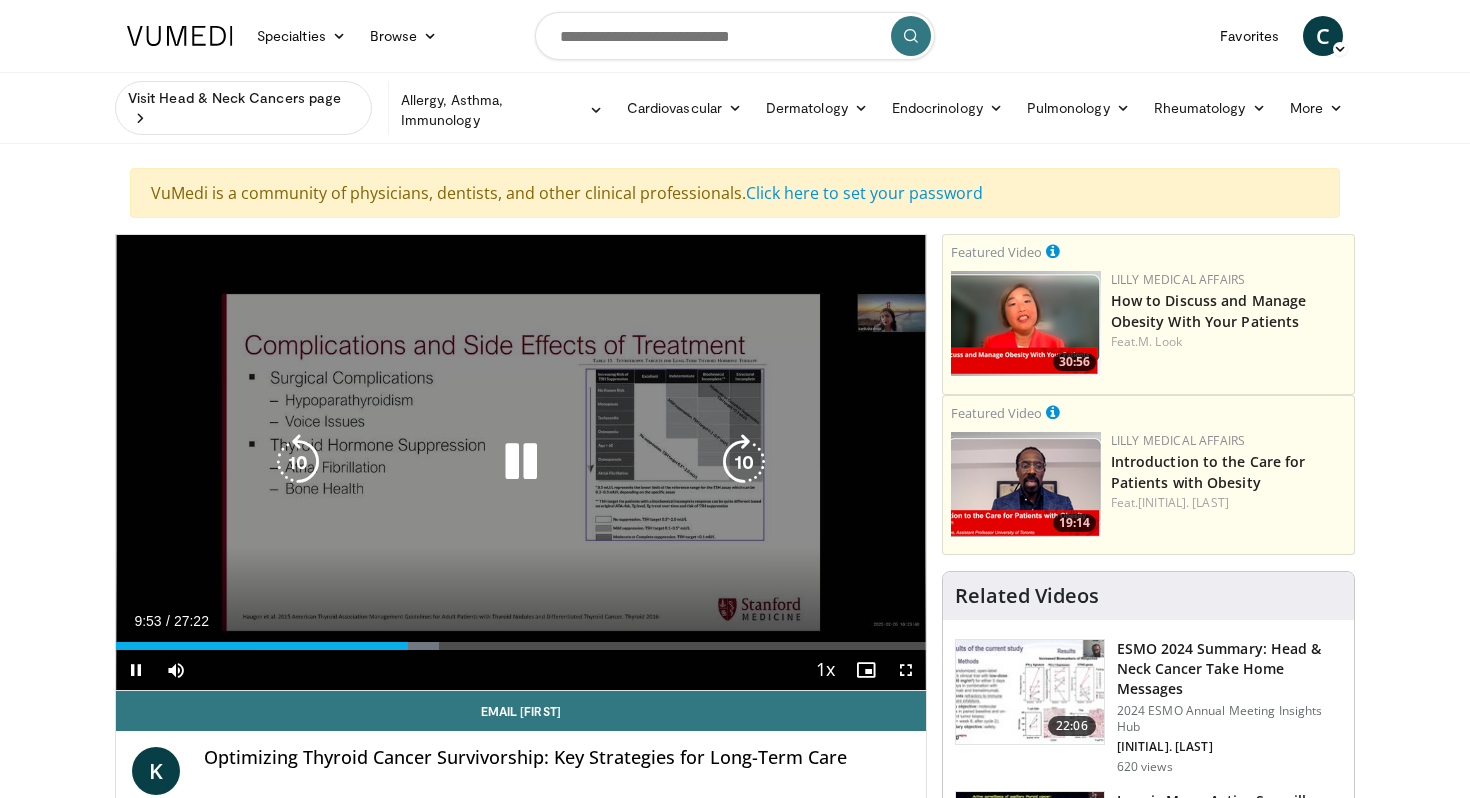 click at bounding box center [744, 462] 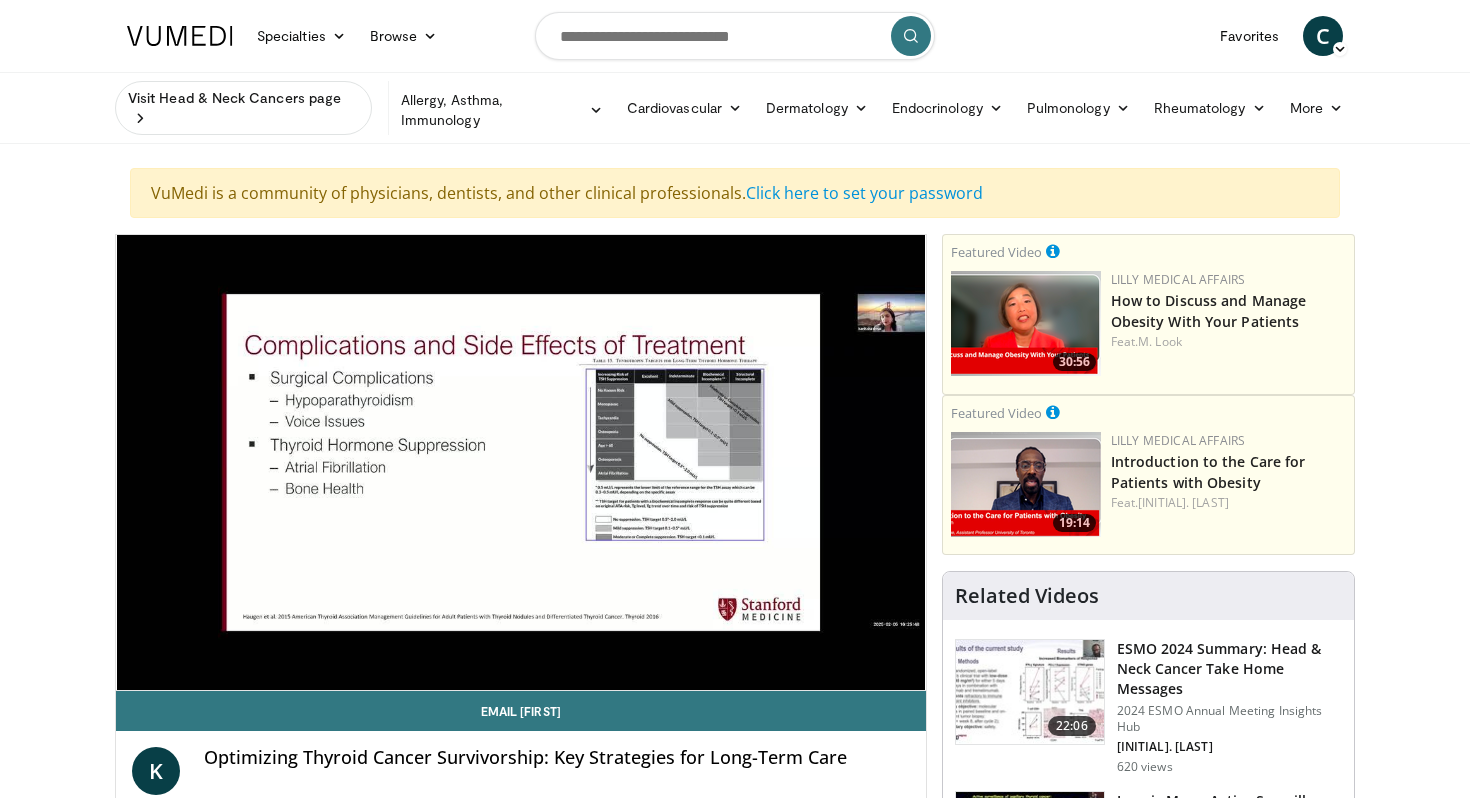 click on "10 seconds
Tap to unmute" at bounding box center (521, 462) 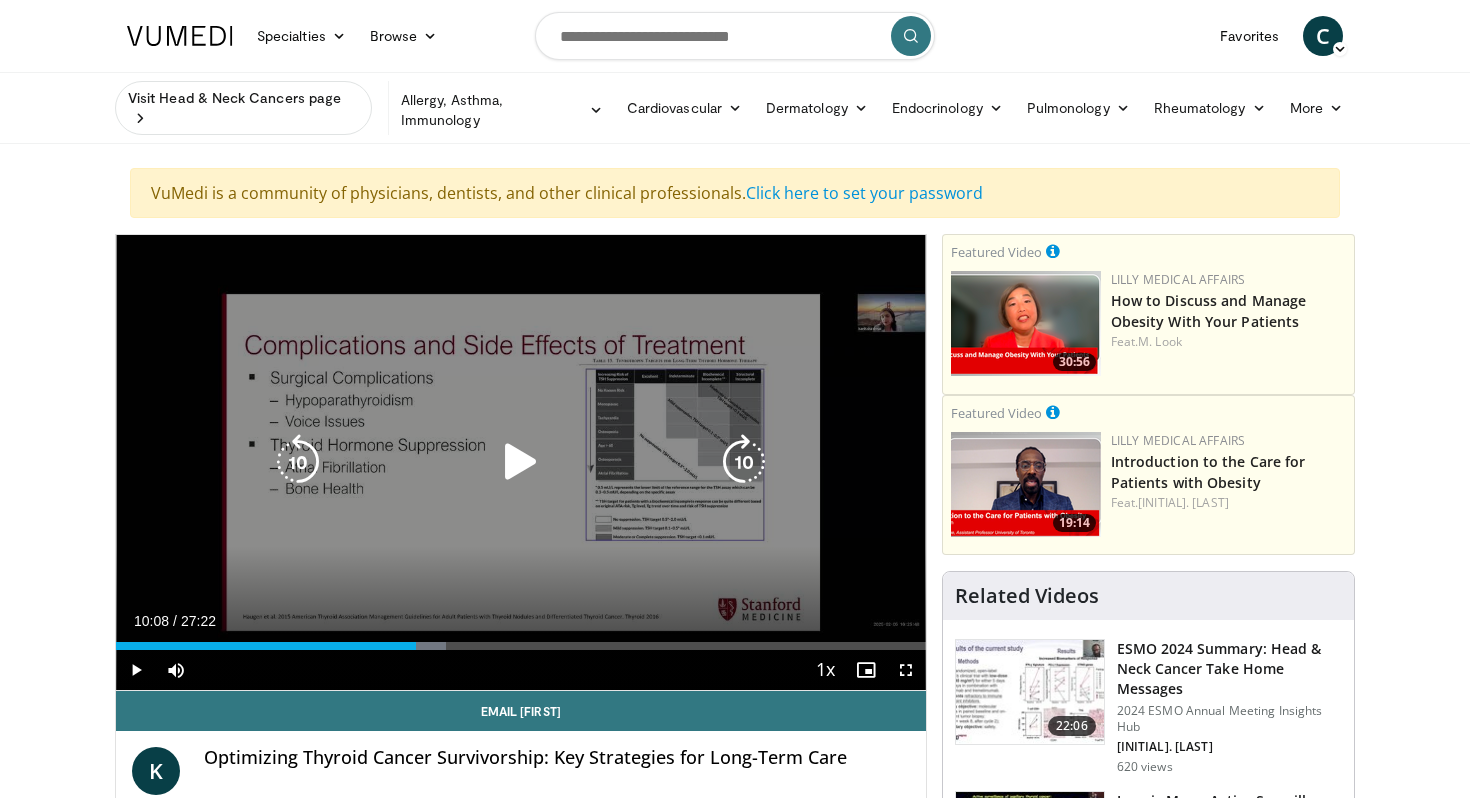 click at bounding box center [744, 462] 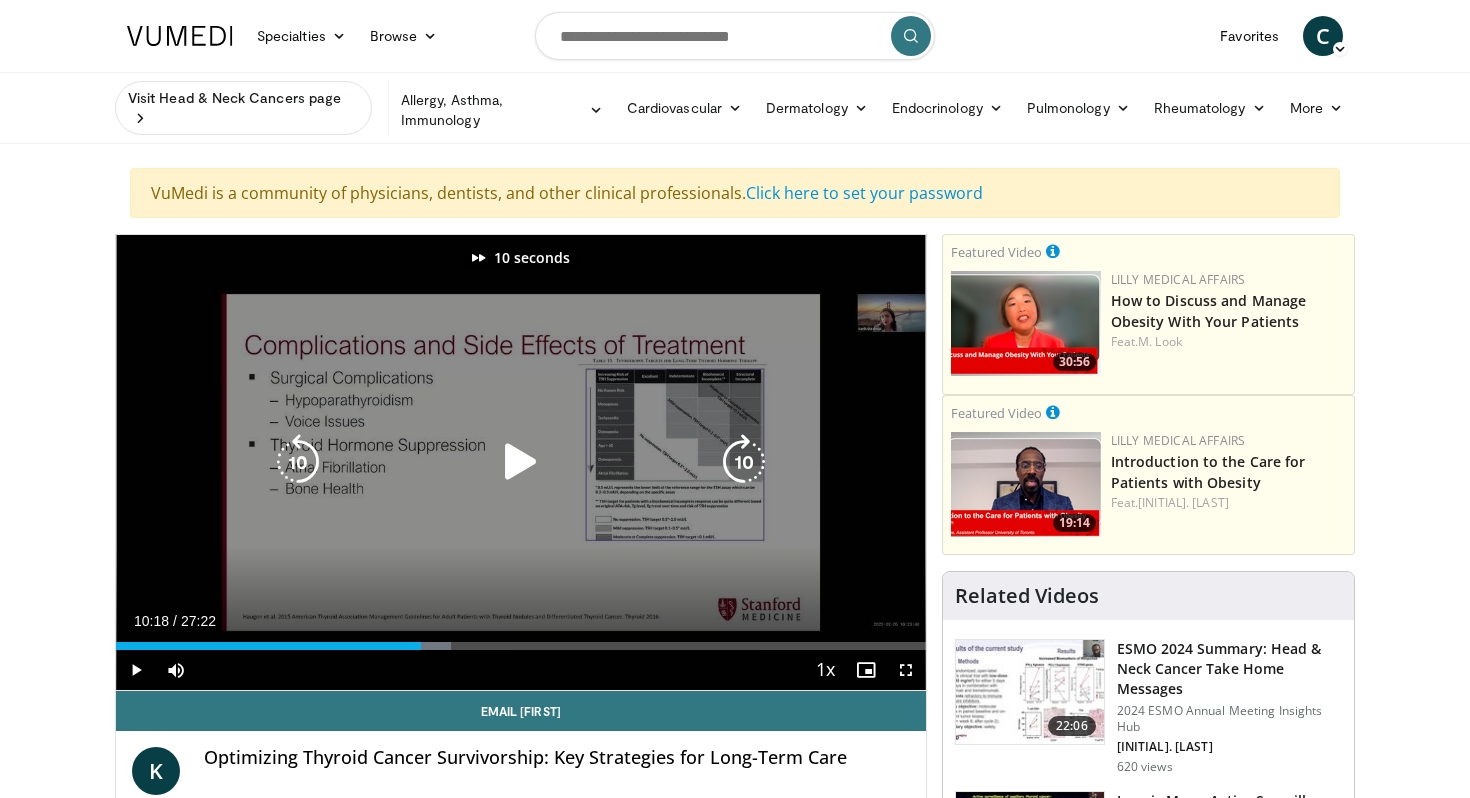 click at bounding box center [521, 462] 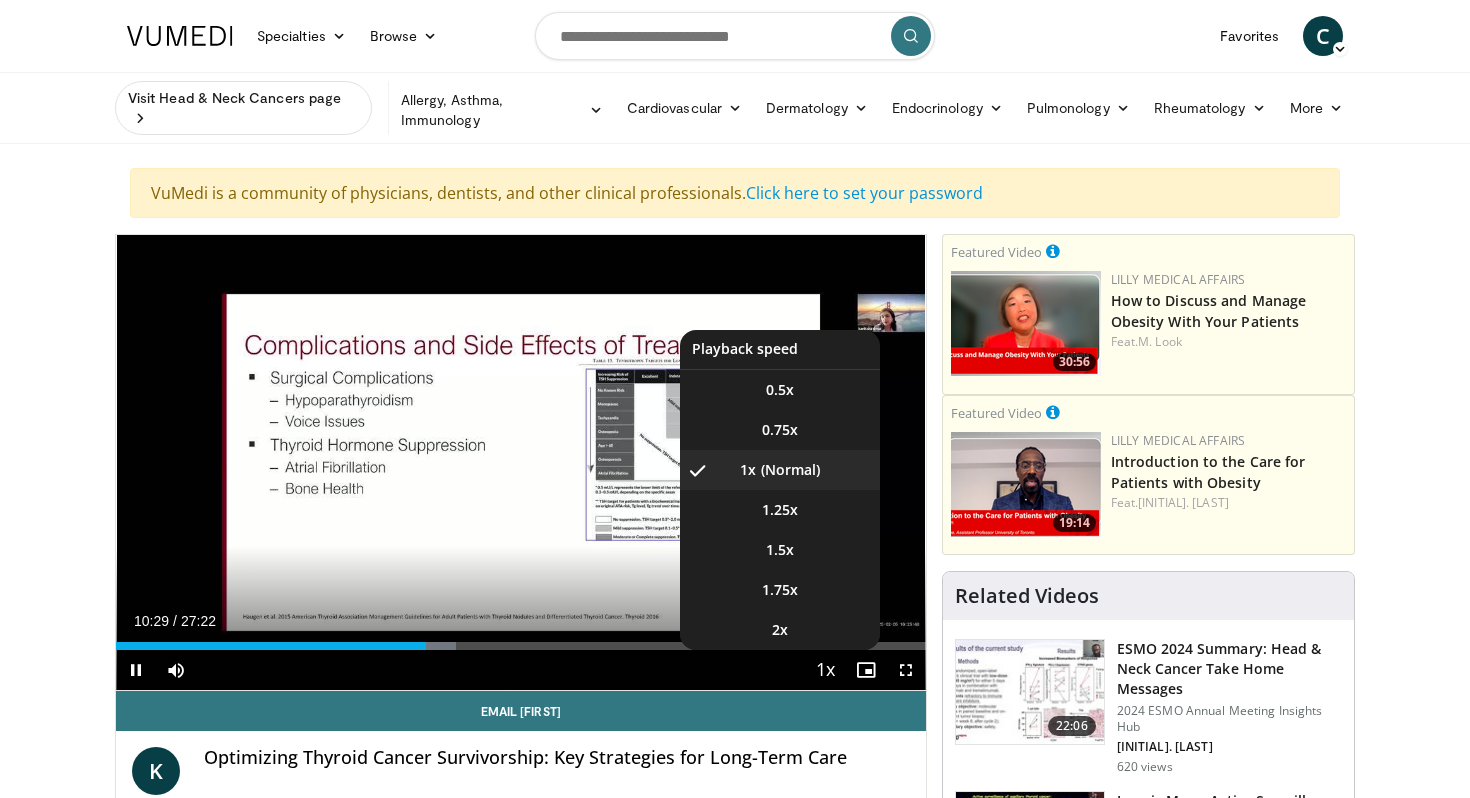 click at bounding box center [826, 671] 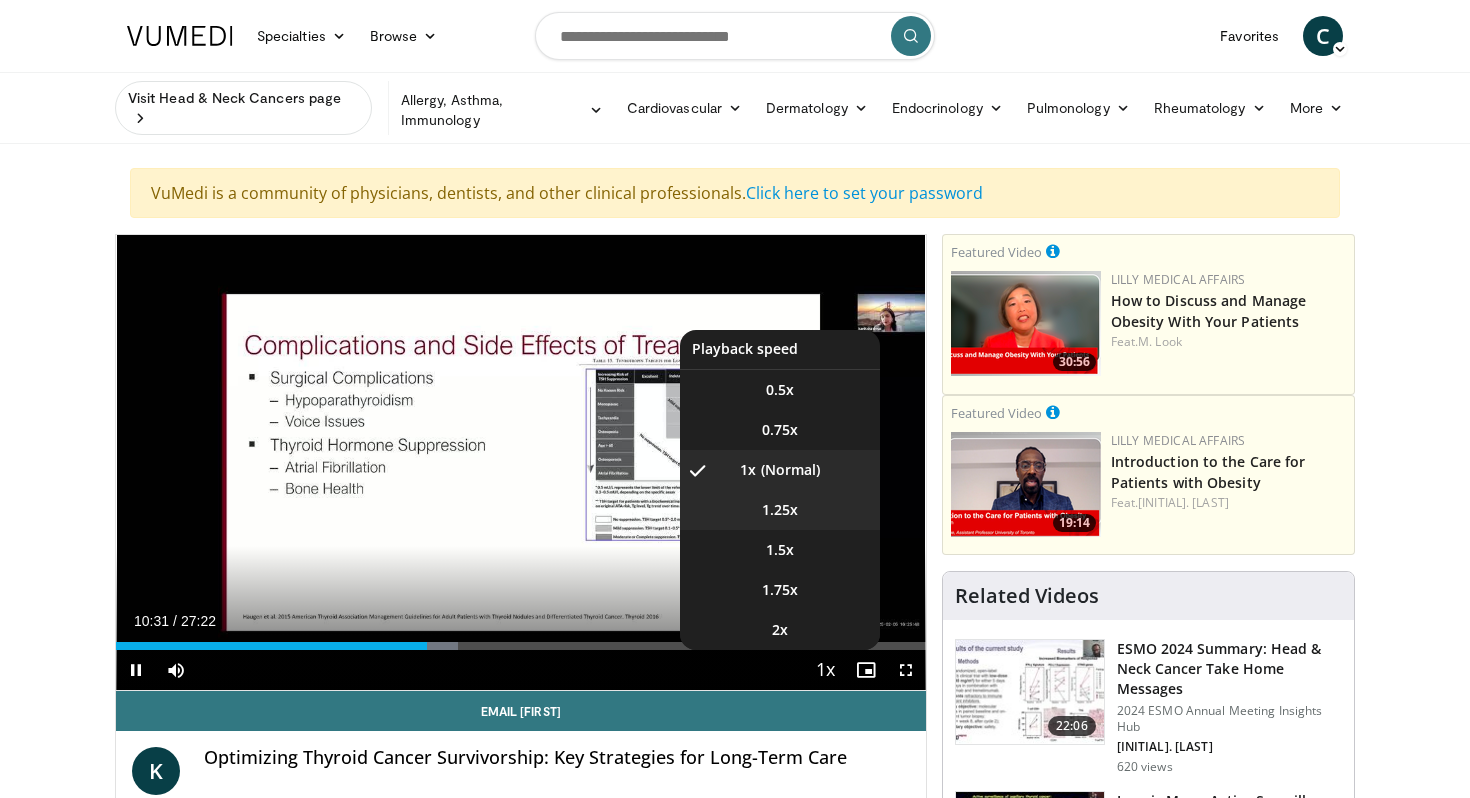 click on "1.25x" at bounding box center [780, 510] 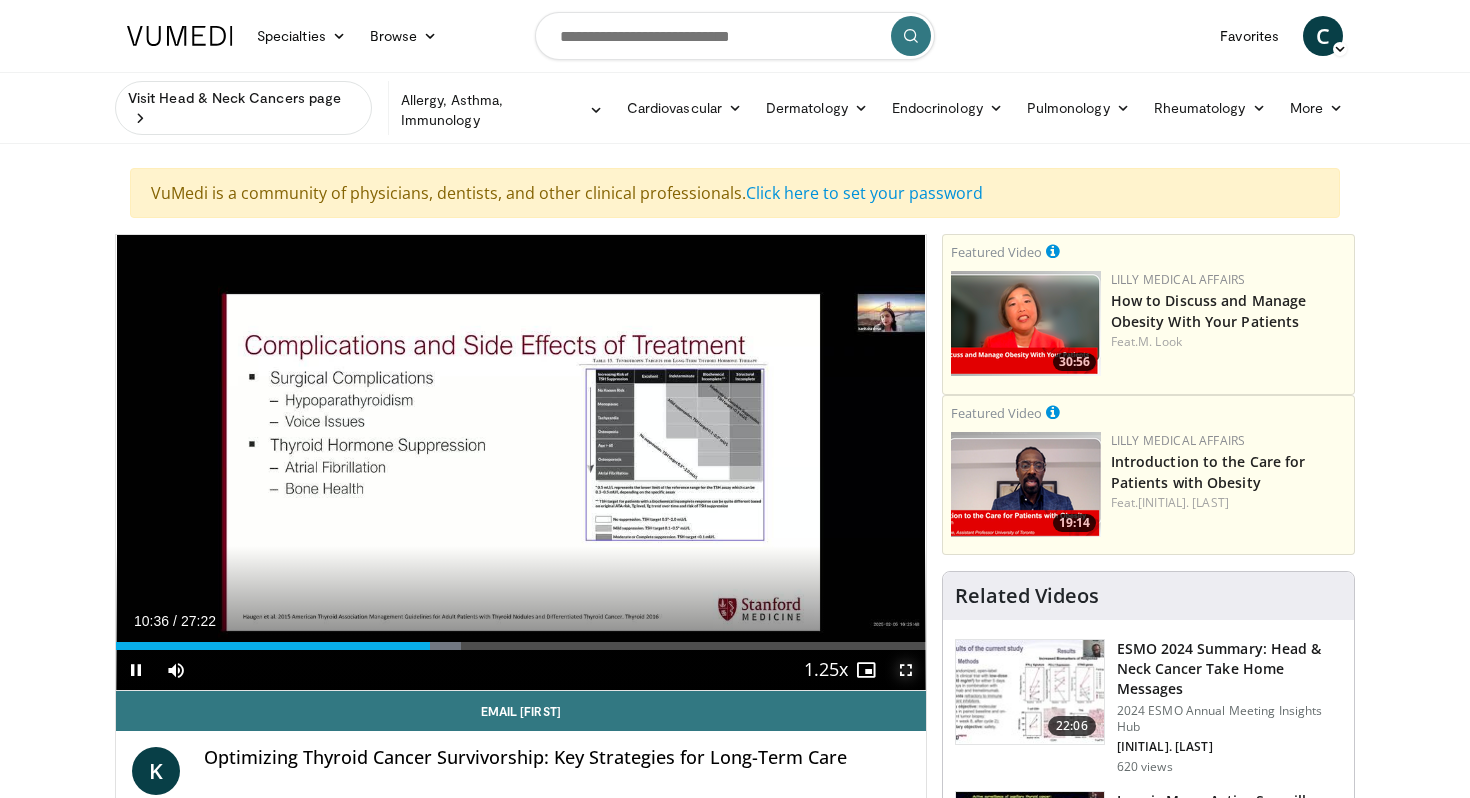 click at bounding box center [906, 670] 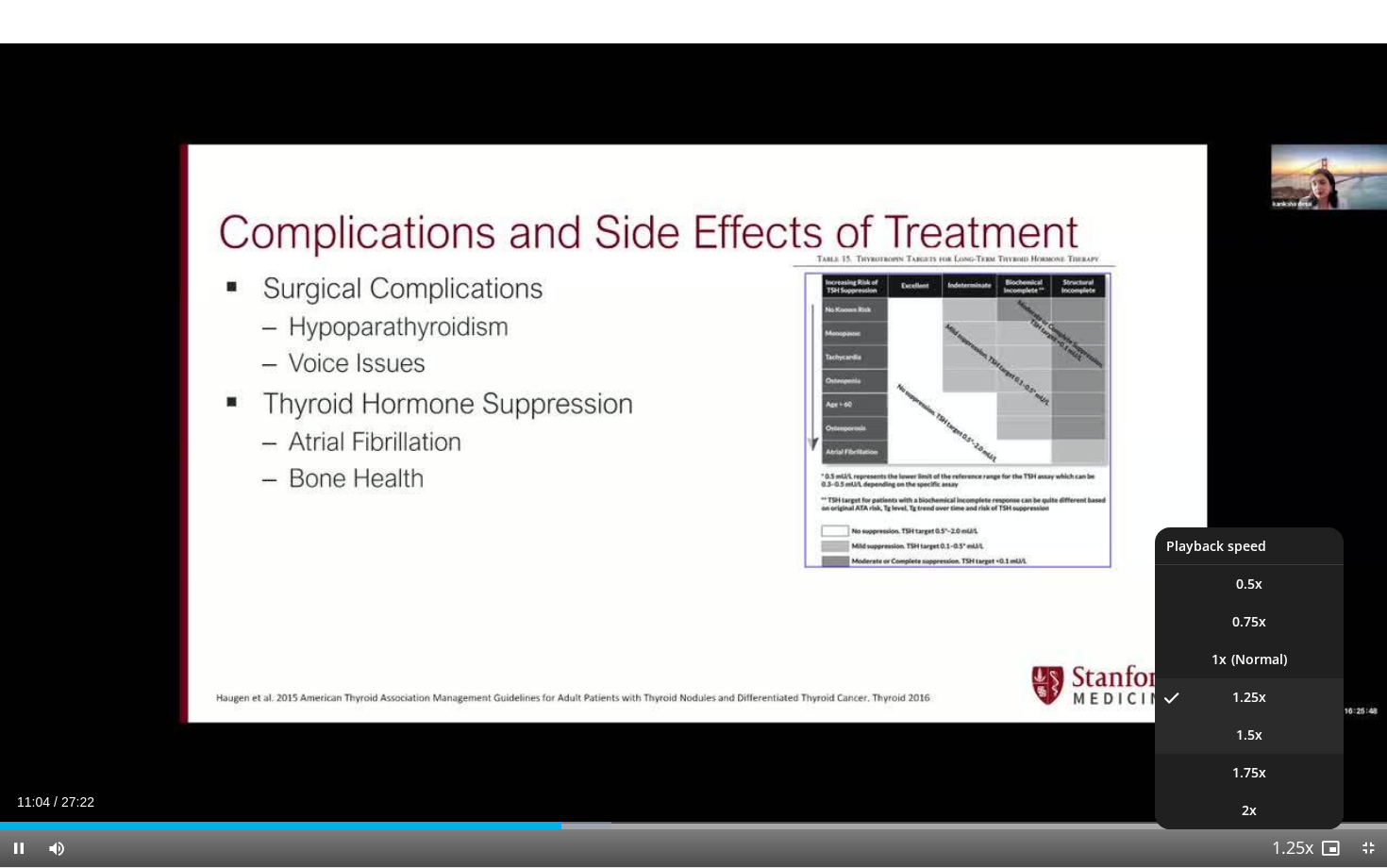 click on "1.5x" at bounding box center [1249, 735] 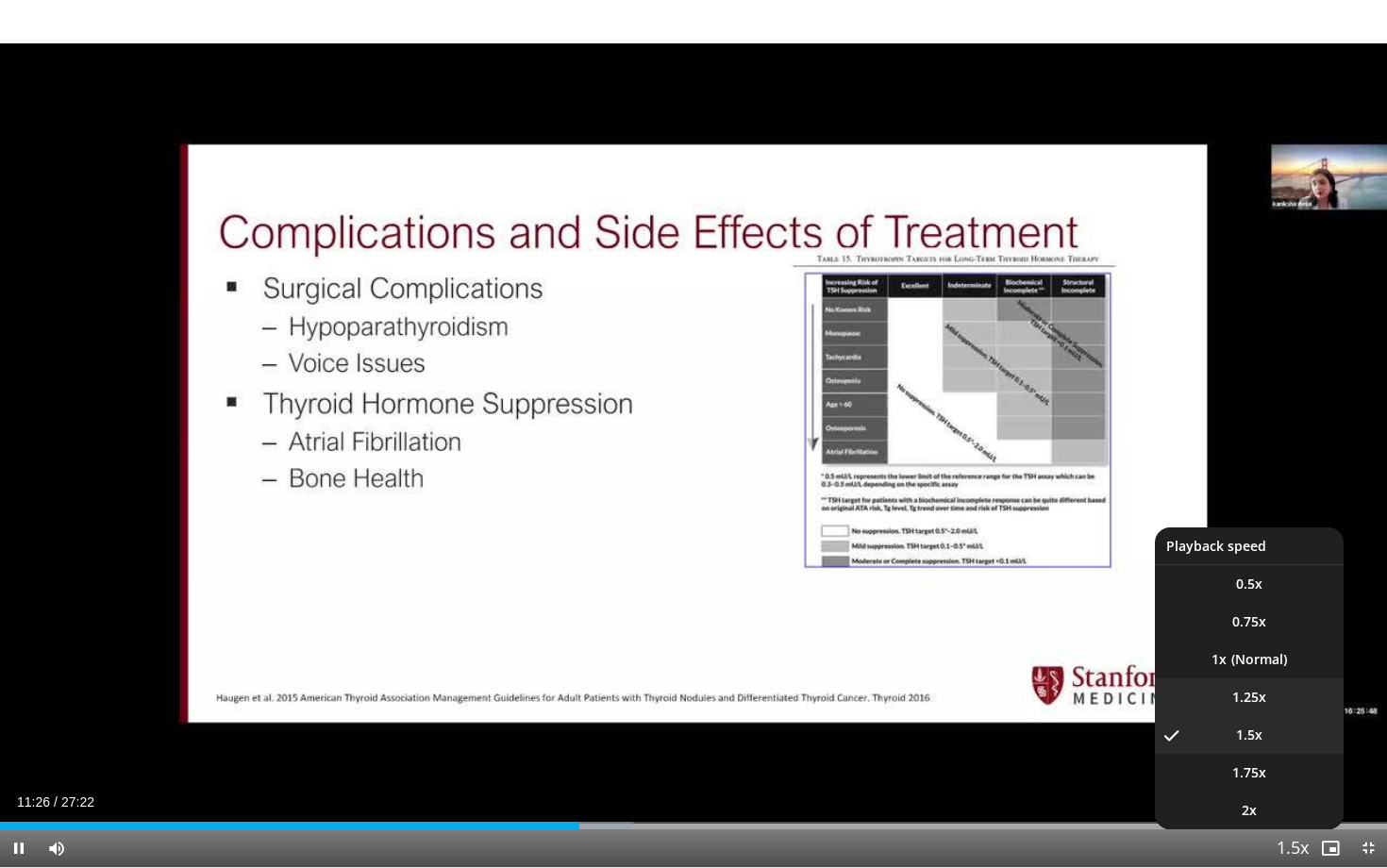 click on "1.25x" at bounding box center [1249, 697] 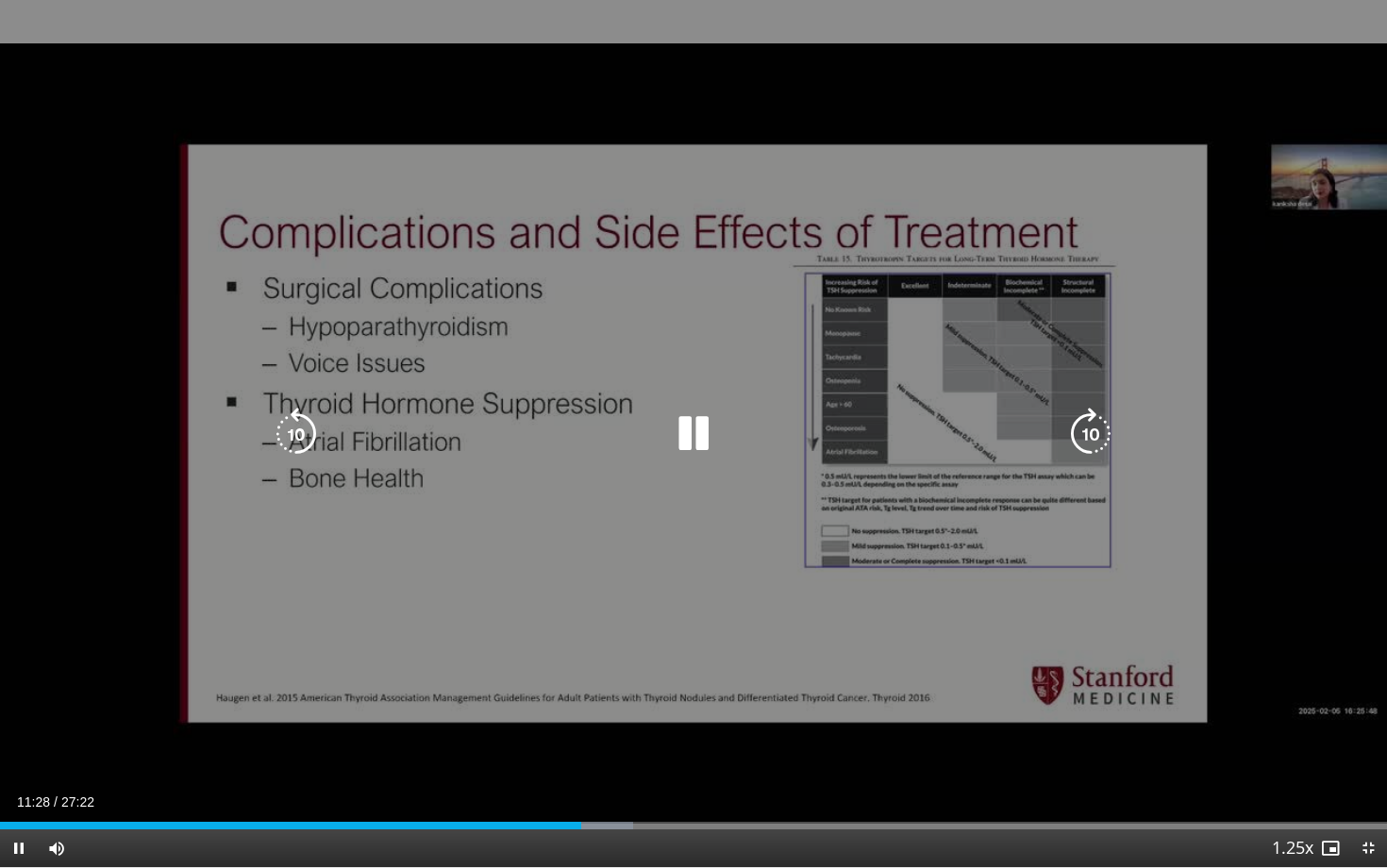 click at bounding box center [296, 434] 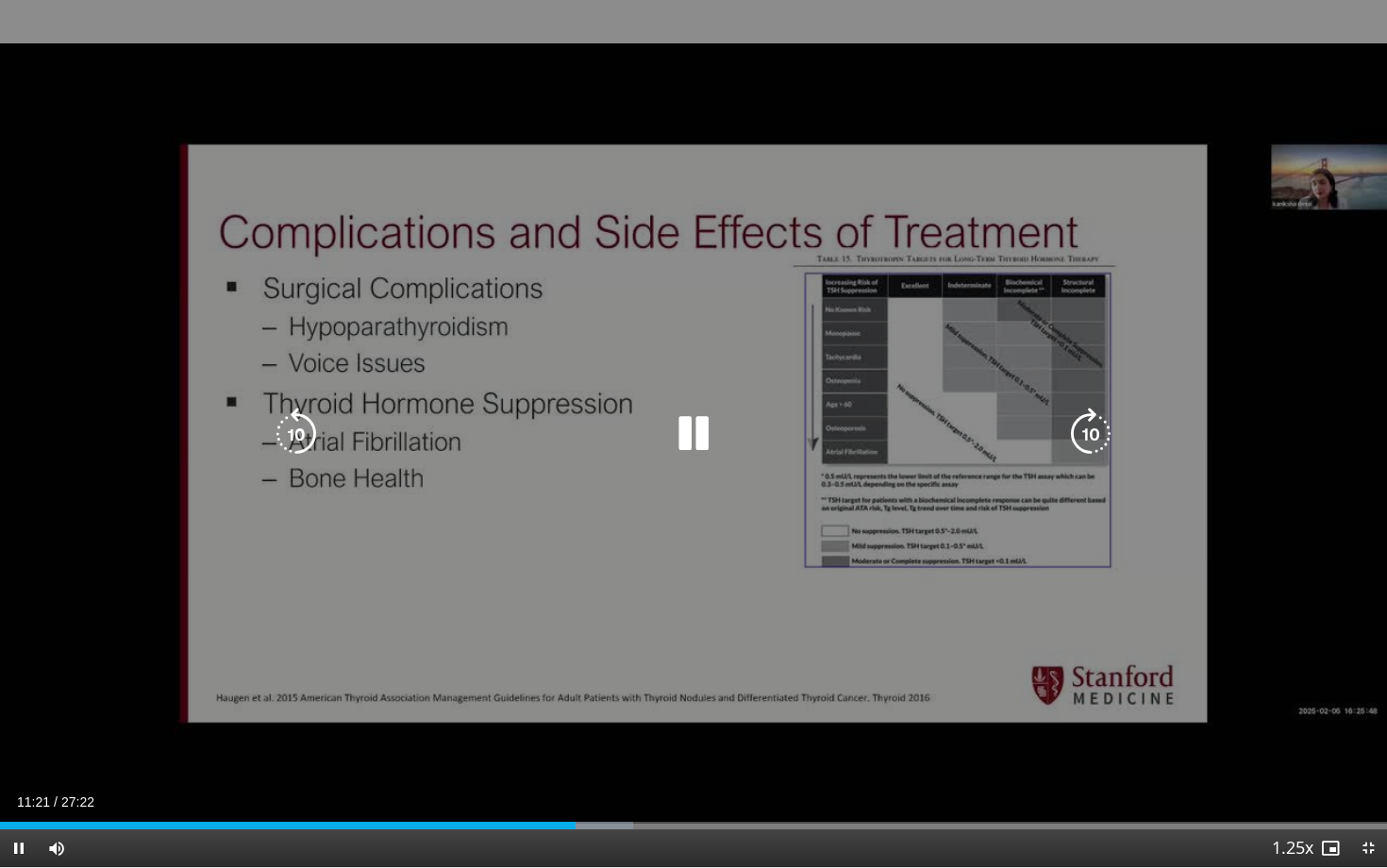 click at bounding box center (296, 434) 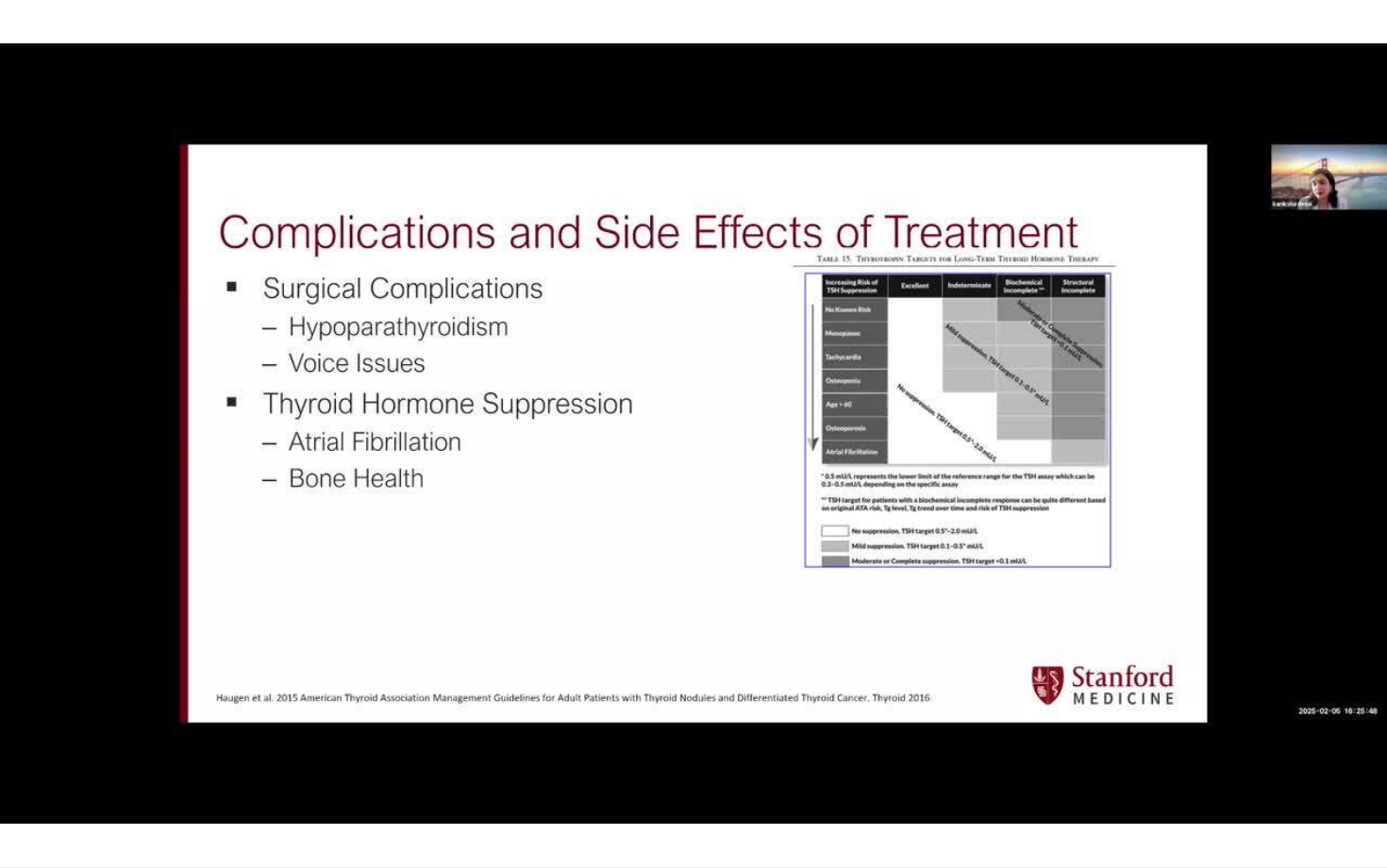 click on "10 seconds
Tap to unmute" at bounding box center [694, 433] 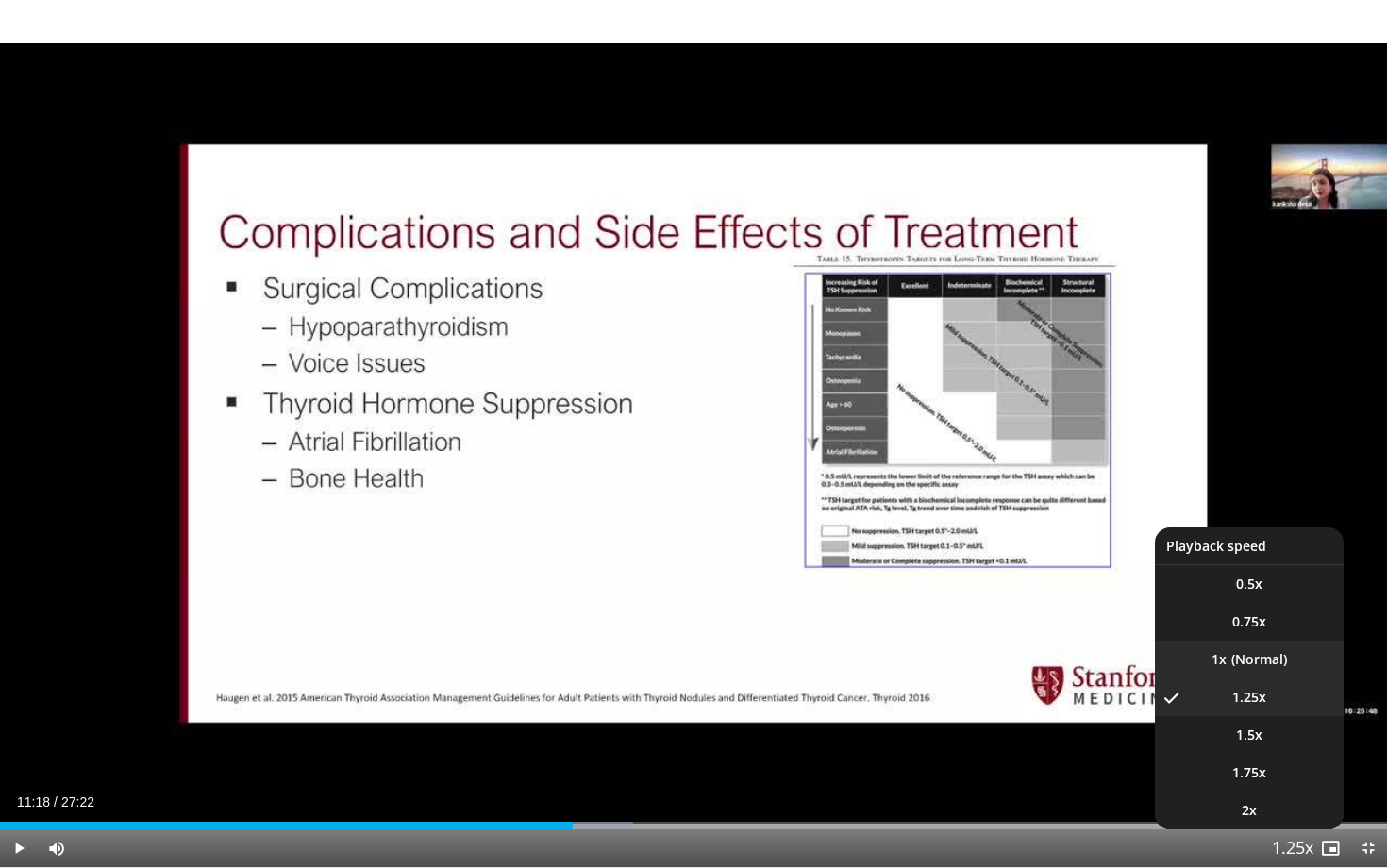 click on "1x" at bounding box center (1249, 659) 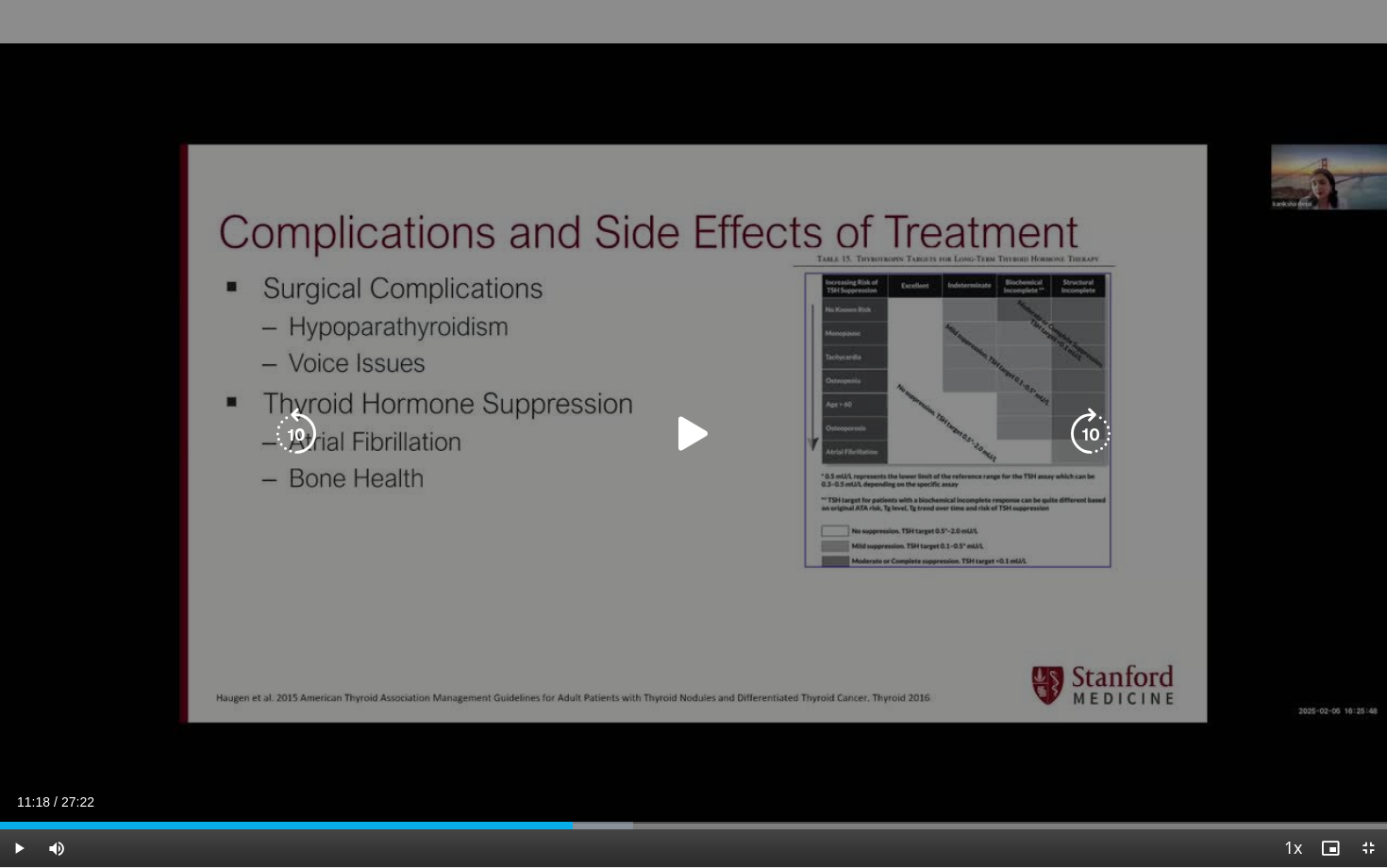 click at bounding box center (694, 434) 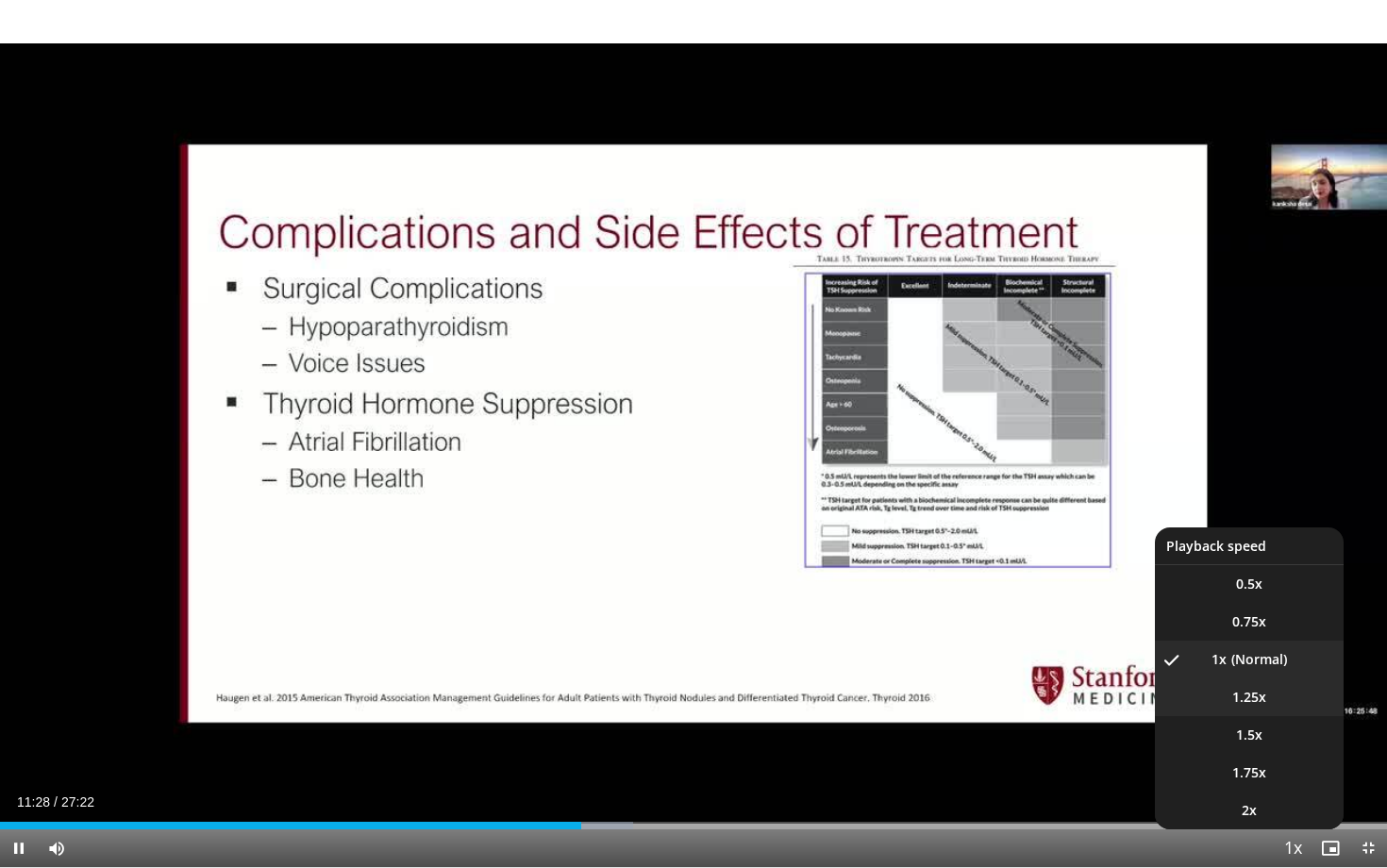 click on "1.25x" at bounding box center [1249, 697] 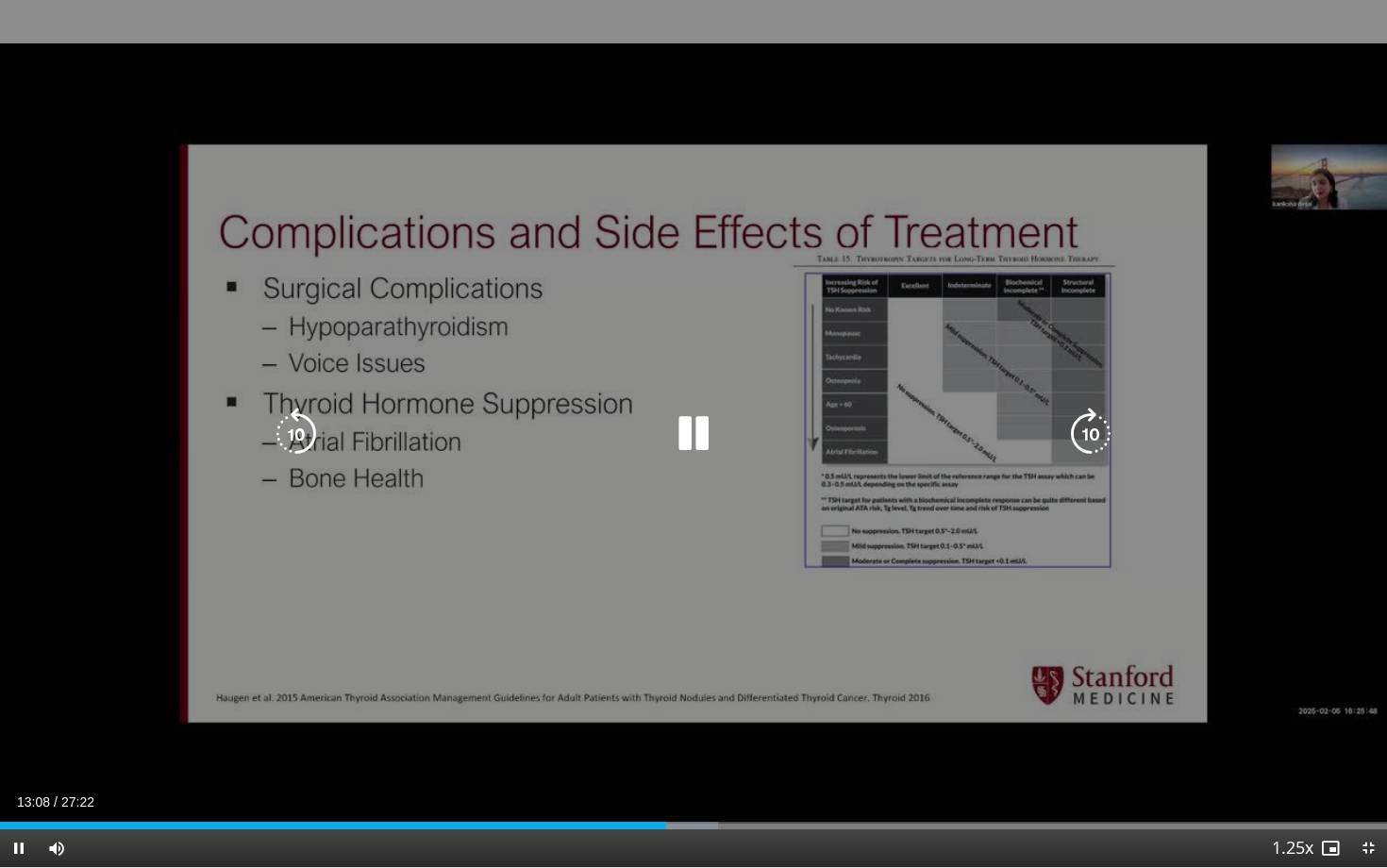 click at bounding box center (296, 434) 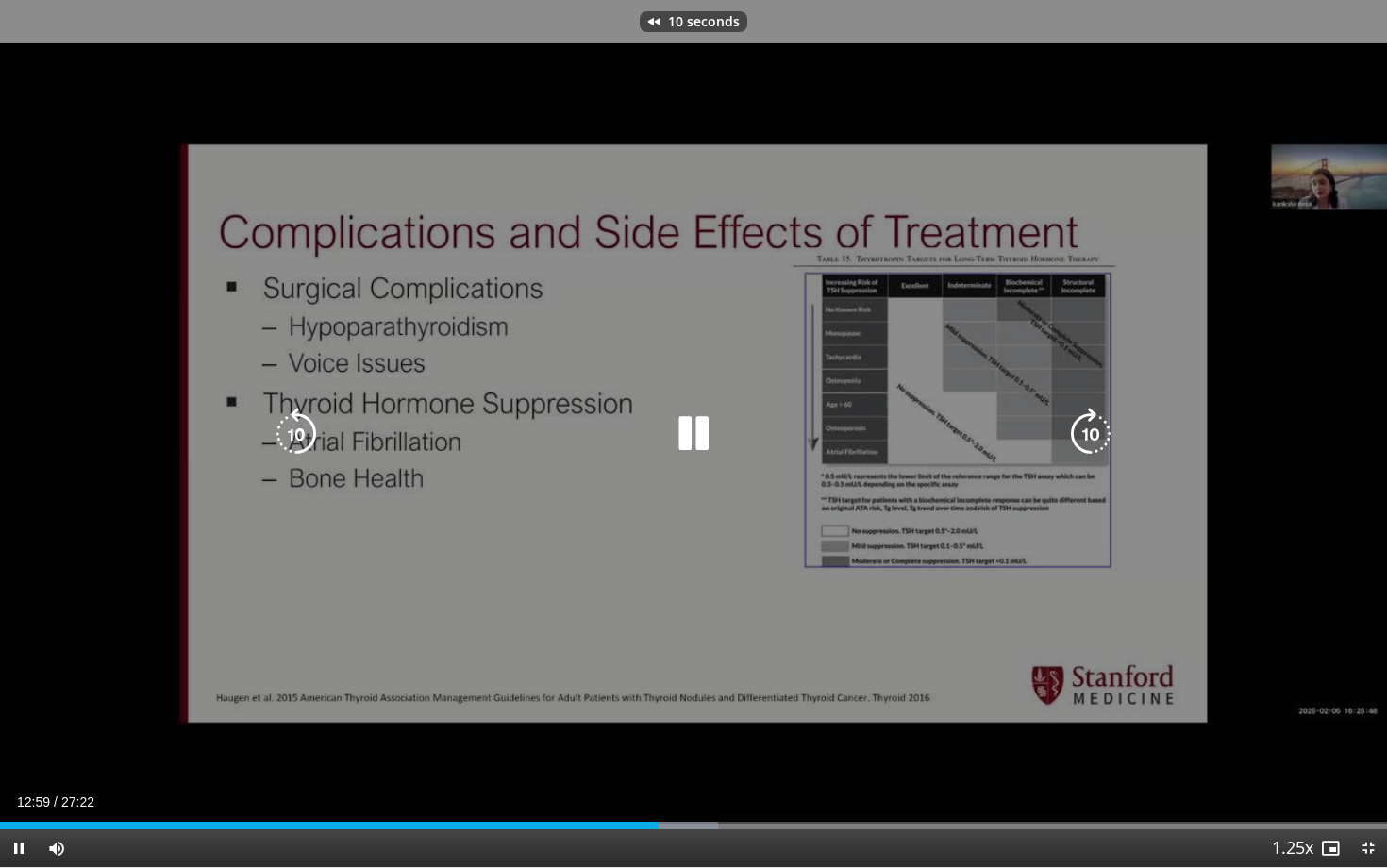 click at bounding box center (296, 434) 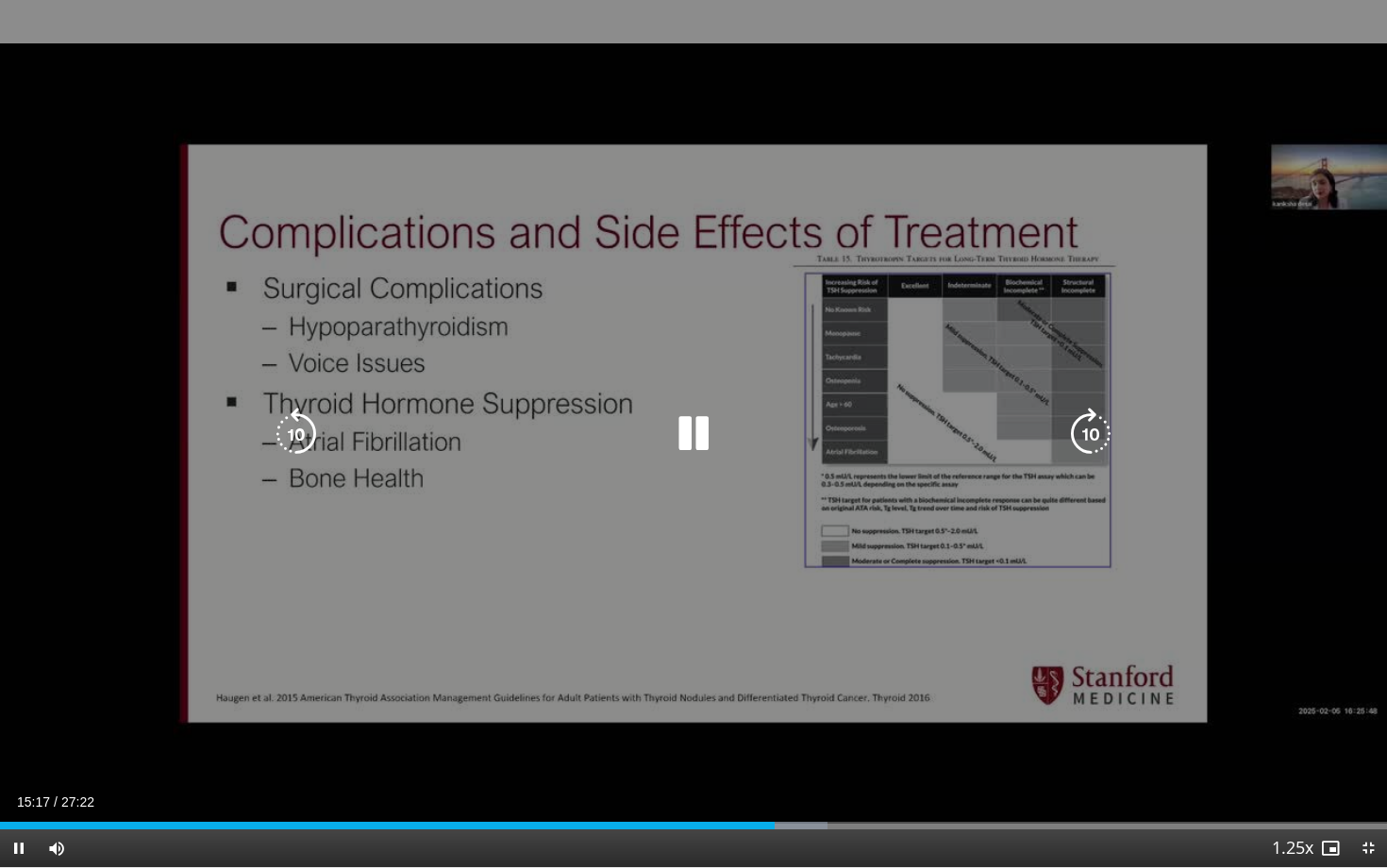 click at bounding box center (296, 434) 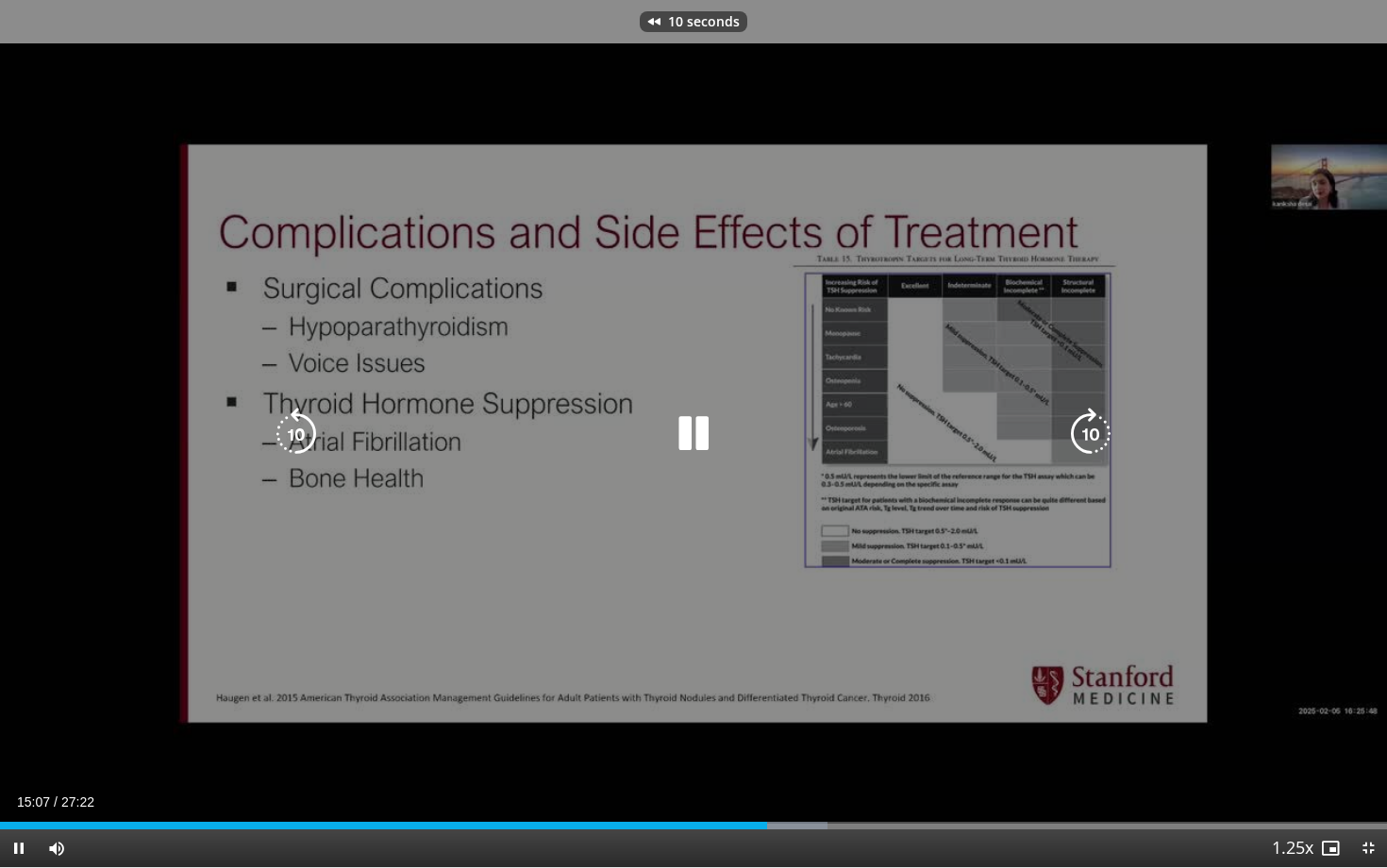 click at bounding box center [296, 434] 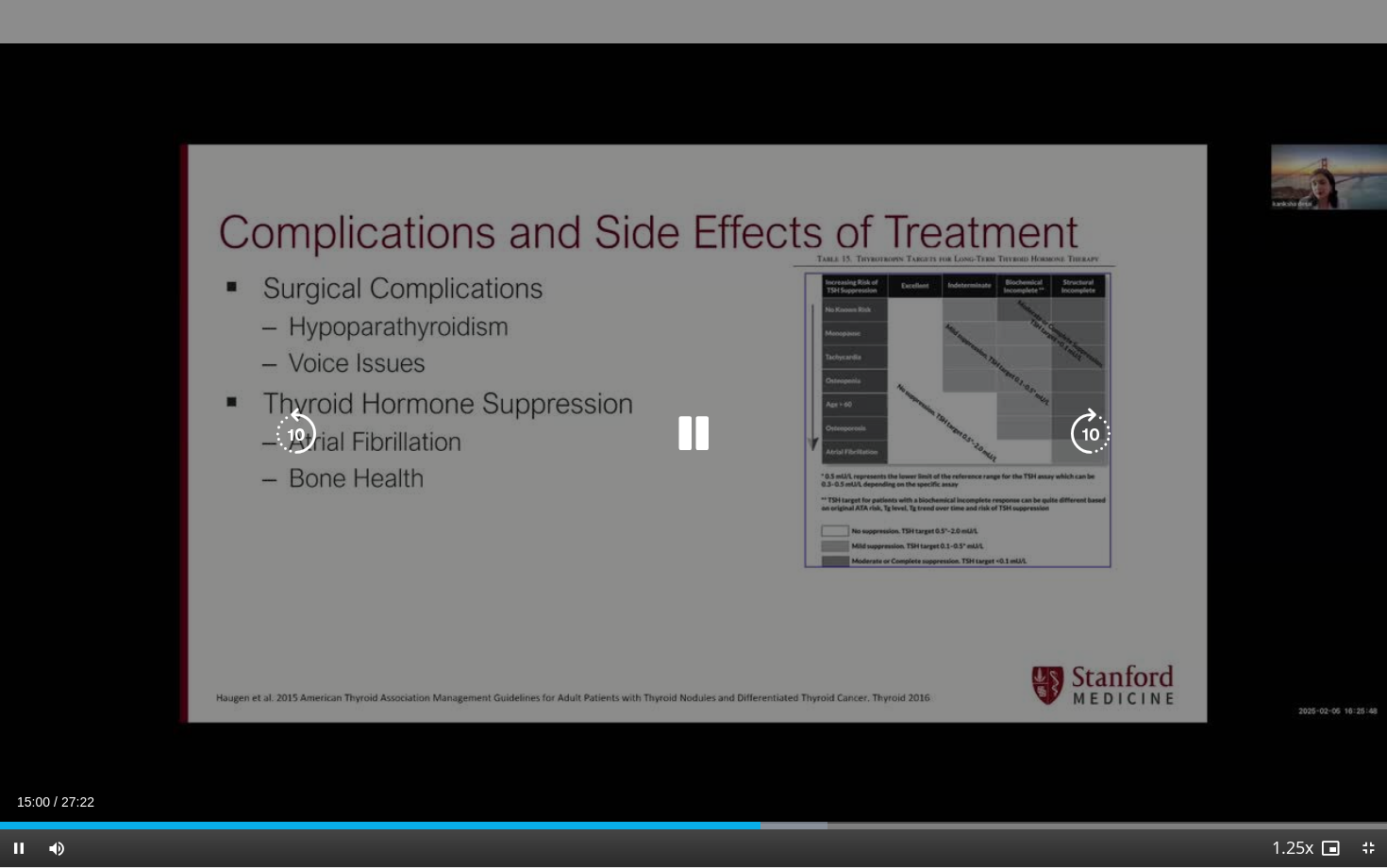 click at bounding box center (296, 434) 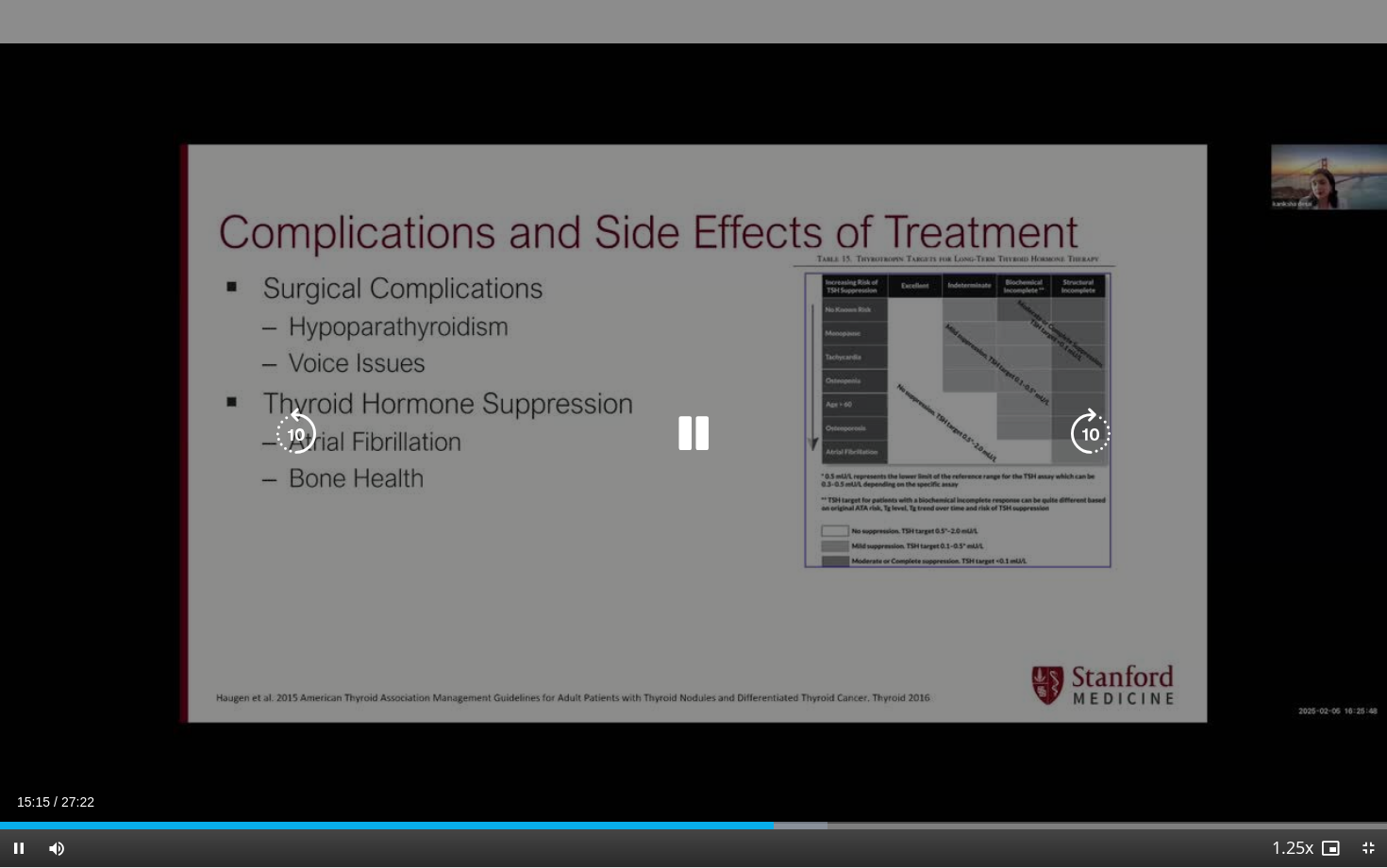 click at bounding box center [296, 434] 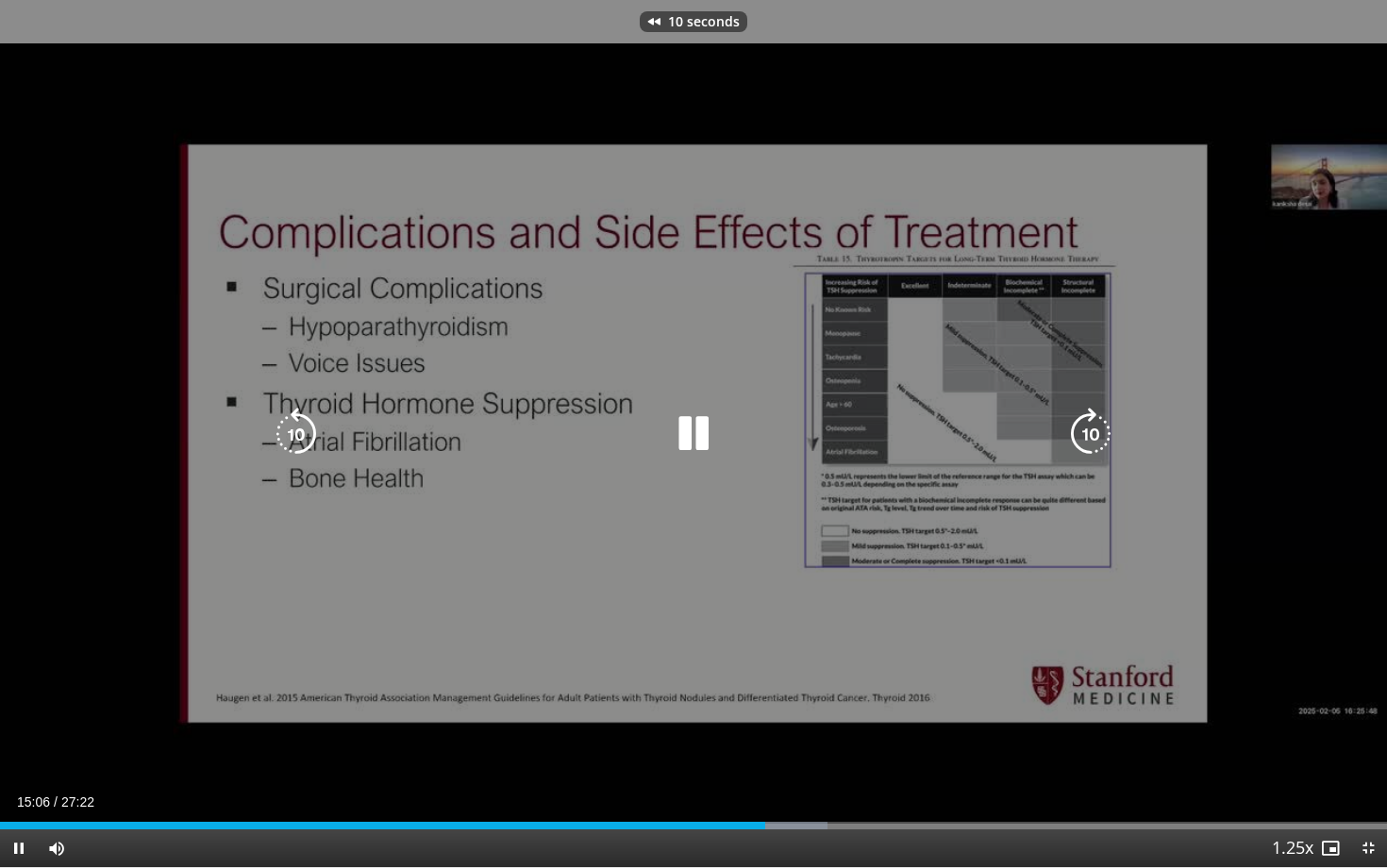 click at bounding box center (296, 434) 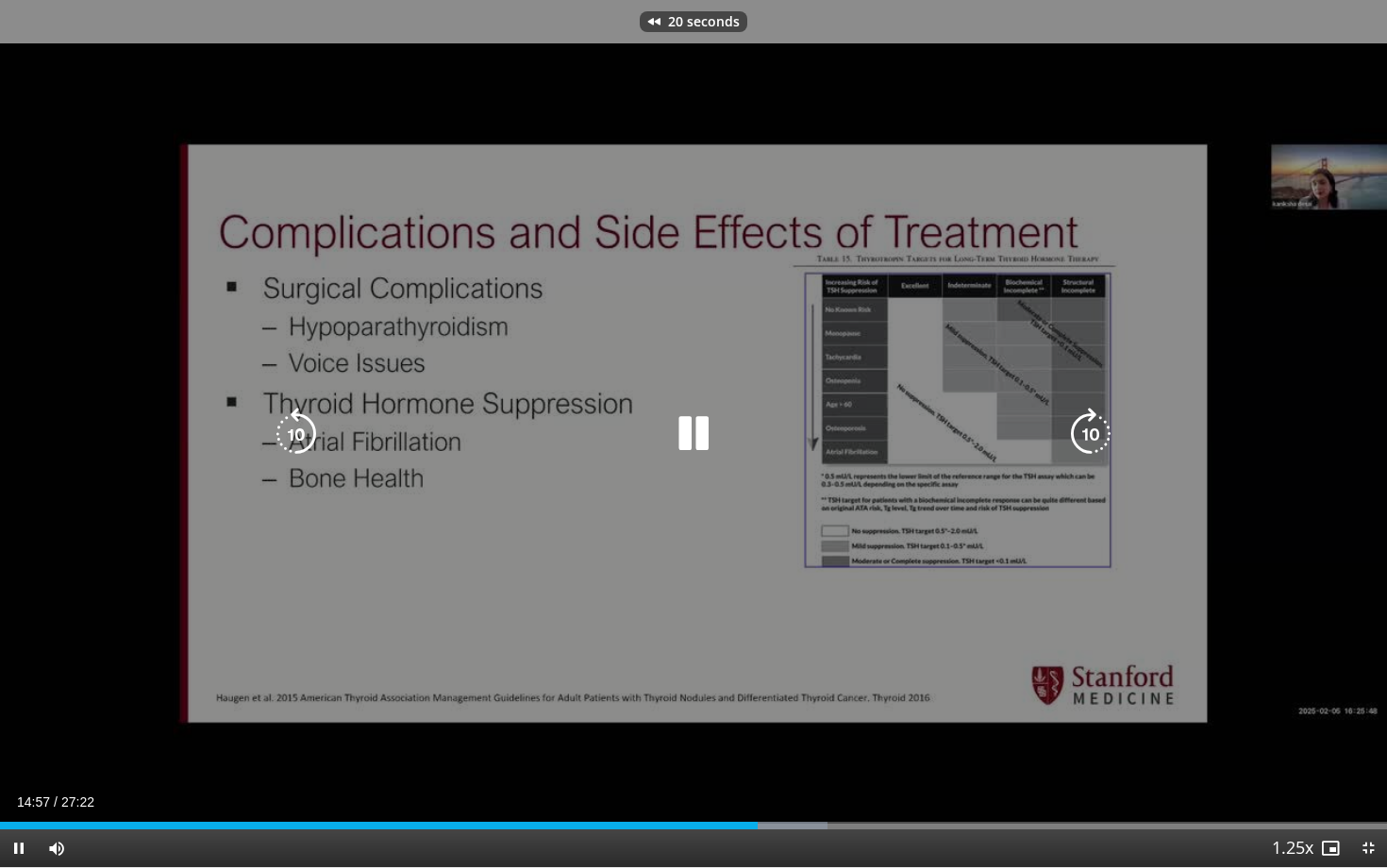 click at bounding box center (296, 434) 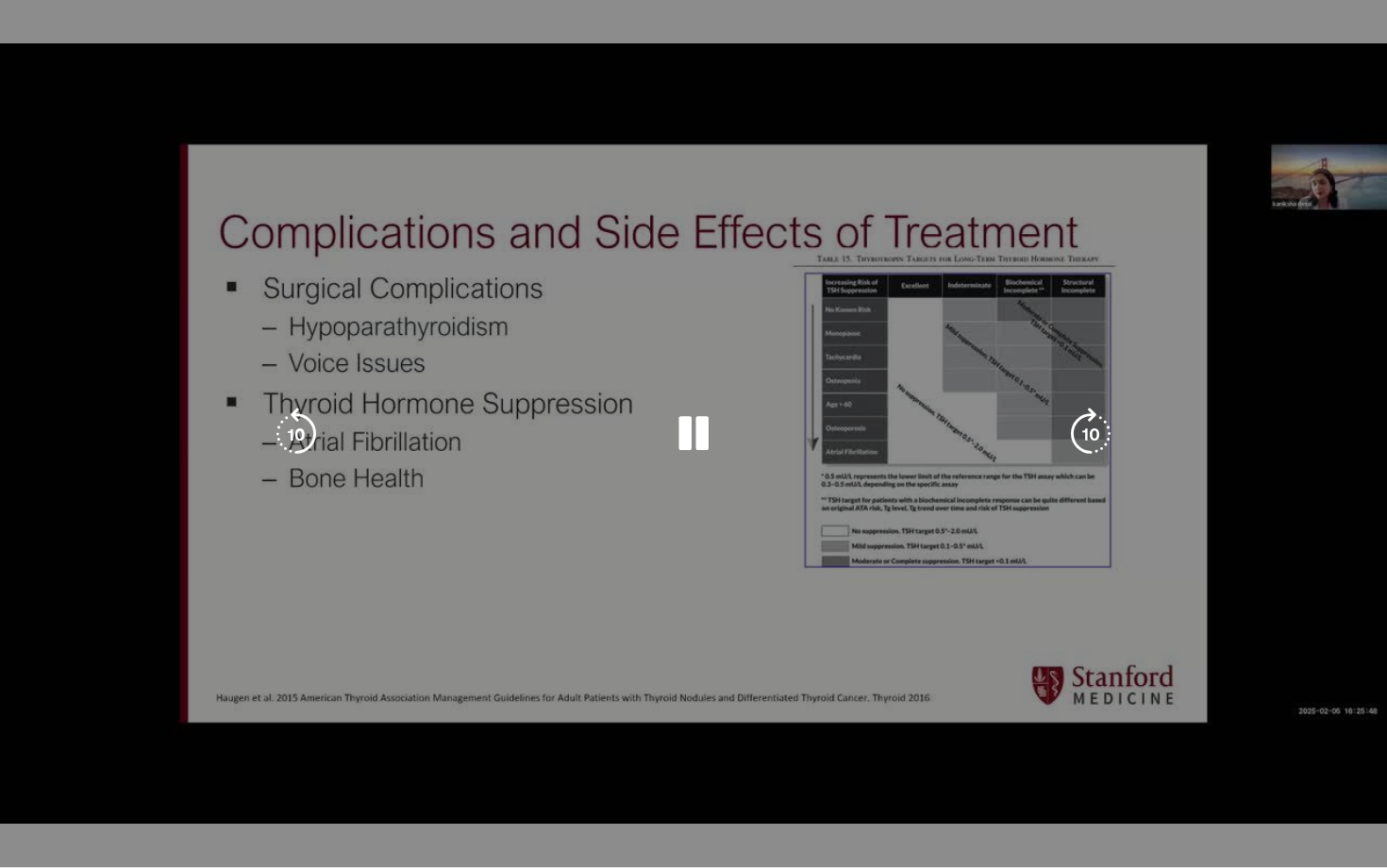 click on "30 seconds
Tap to unmute" at bounding box center (694, 433) 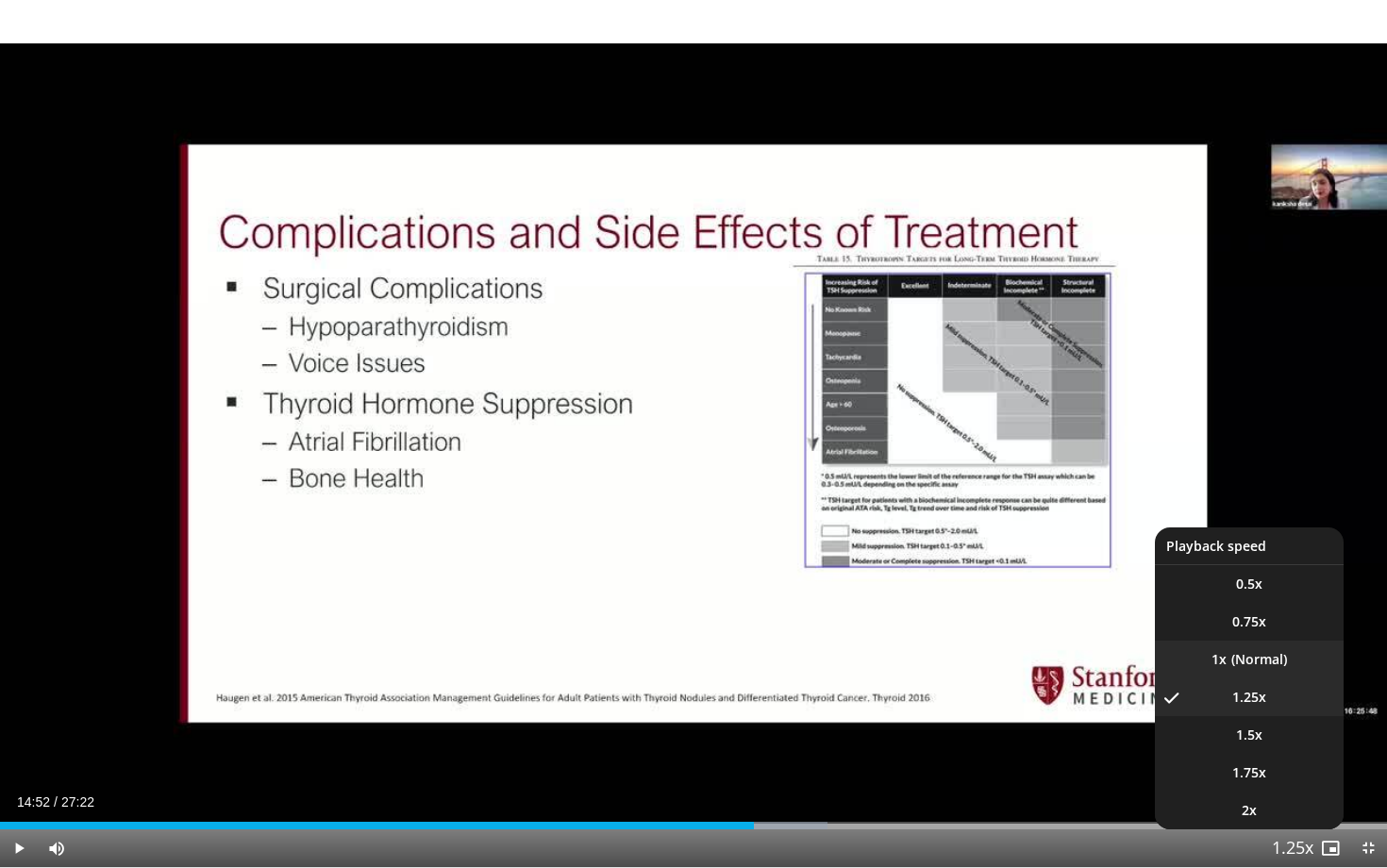 click on "1x" at bounding box center (1249, 659) 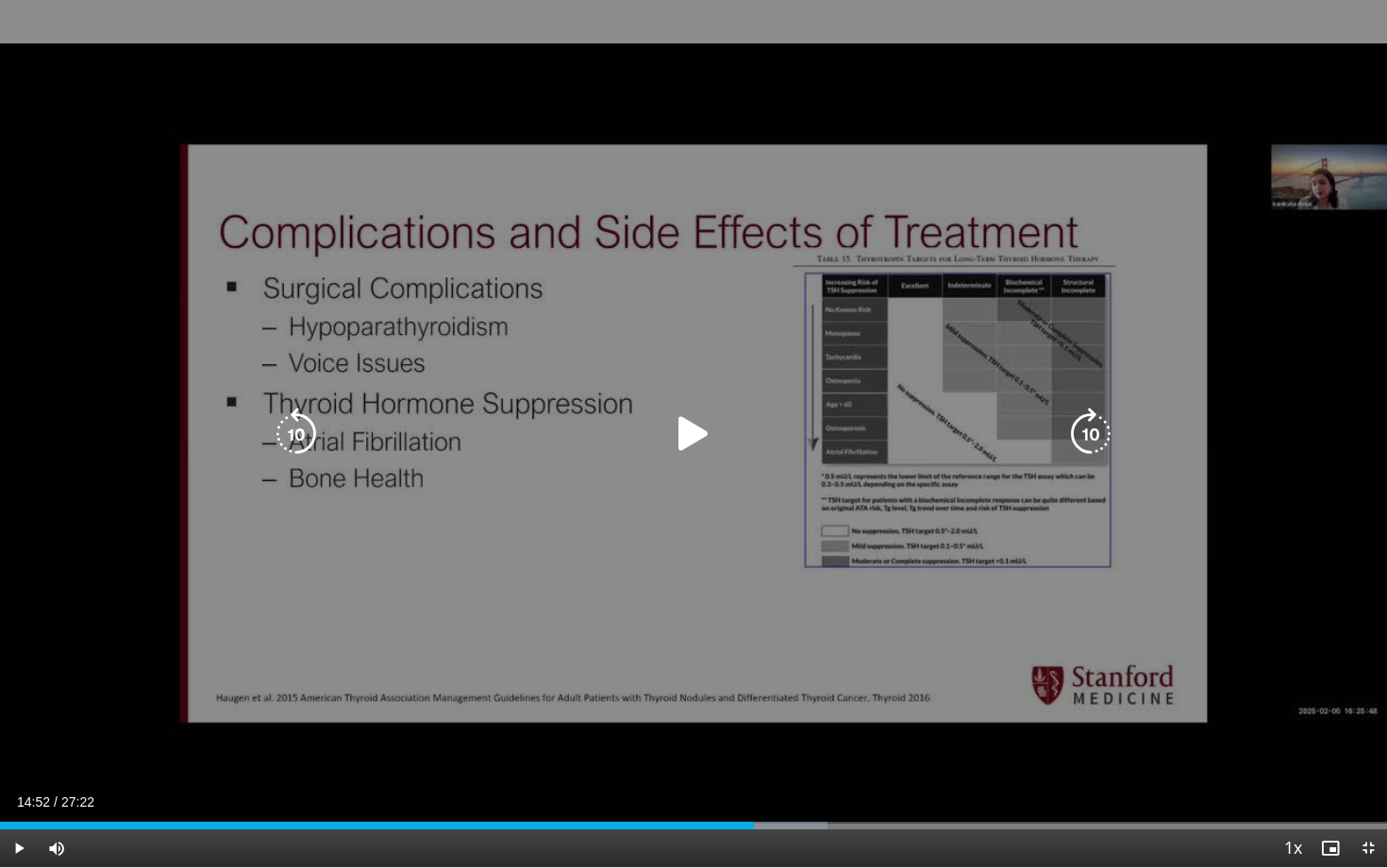 click at bounding box center [694, 434] 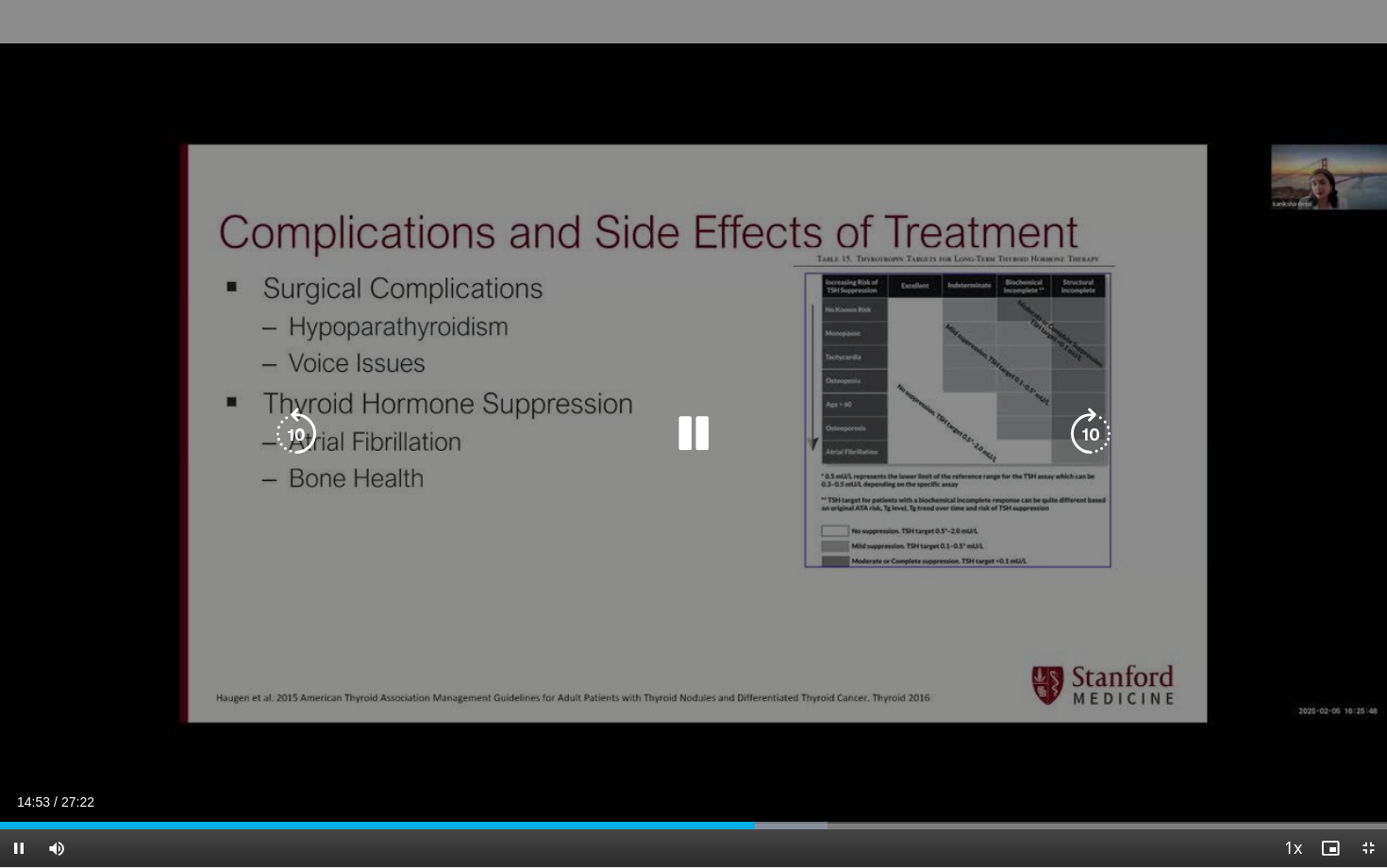 click at bounding box center [296, 434] 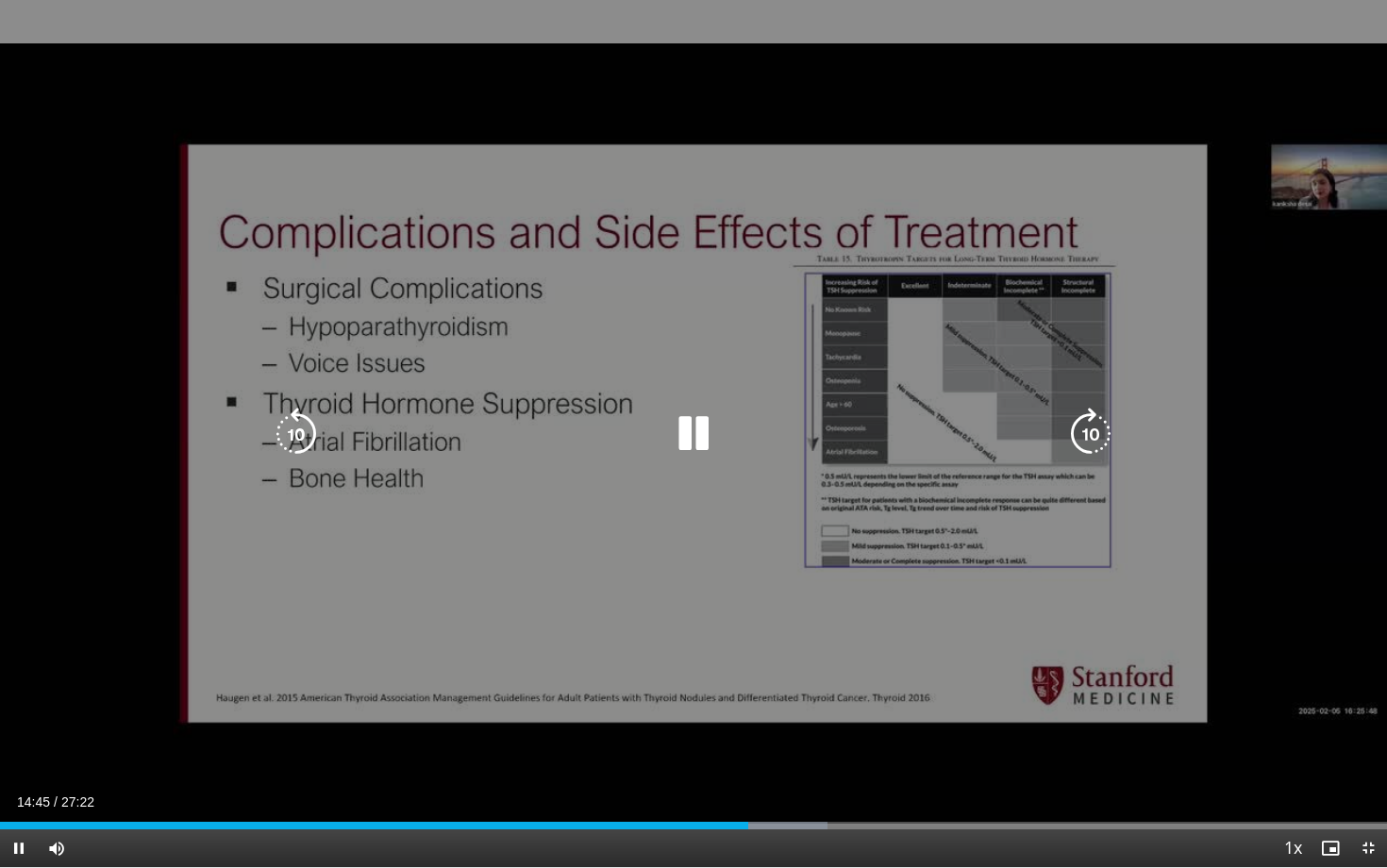 click at bounding box center (296, 434) 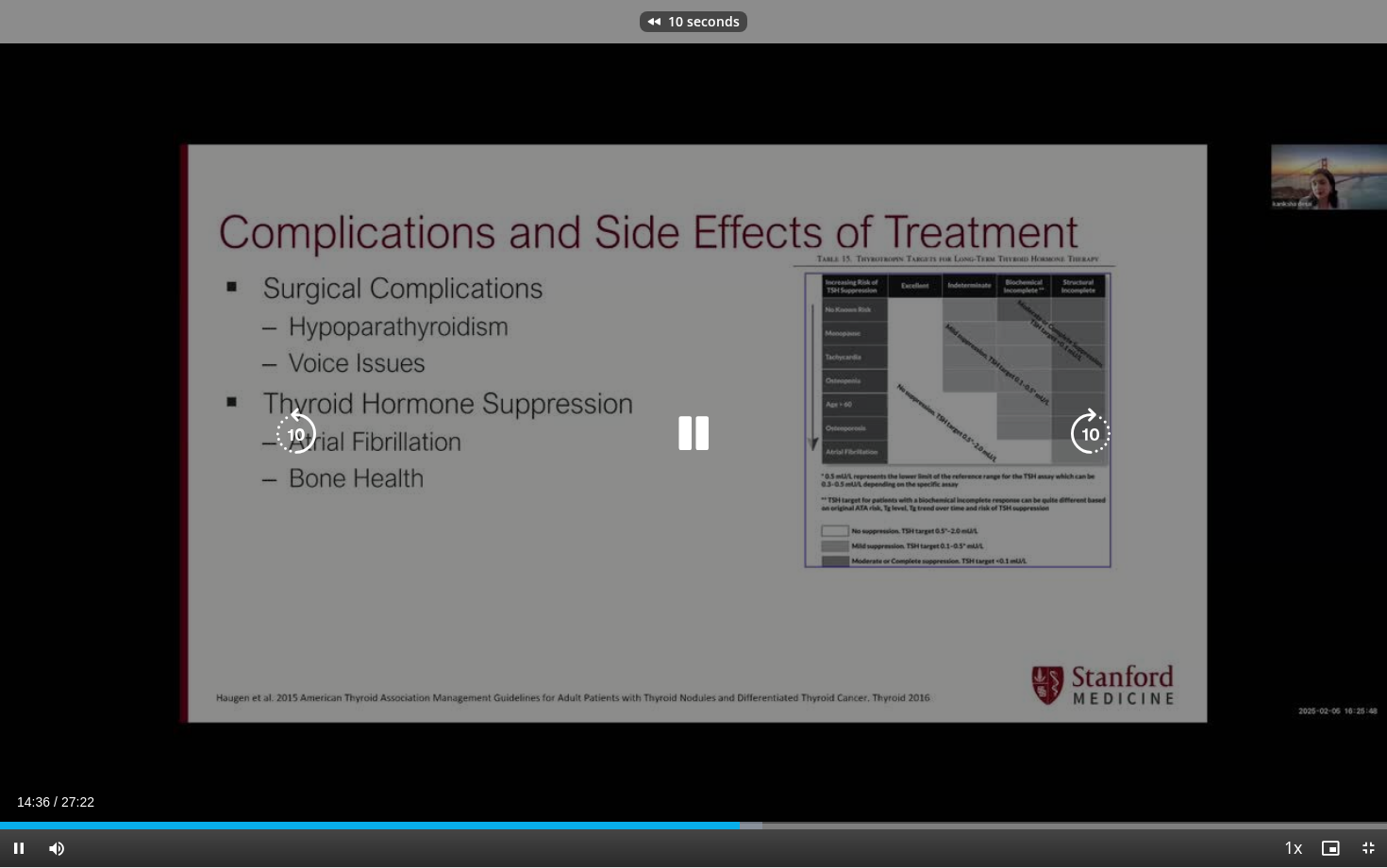 click at bounding box center (296, 434) 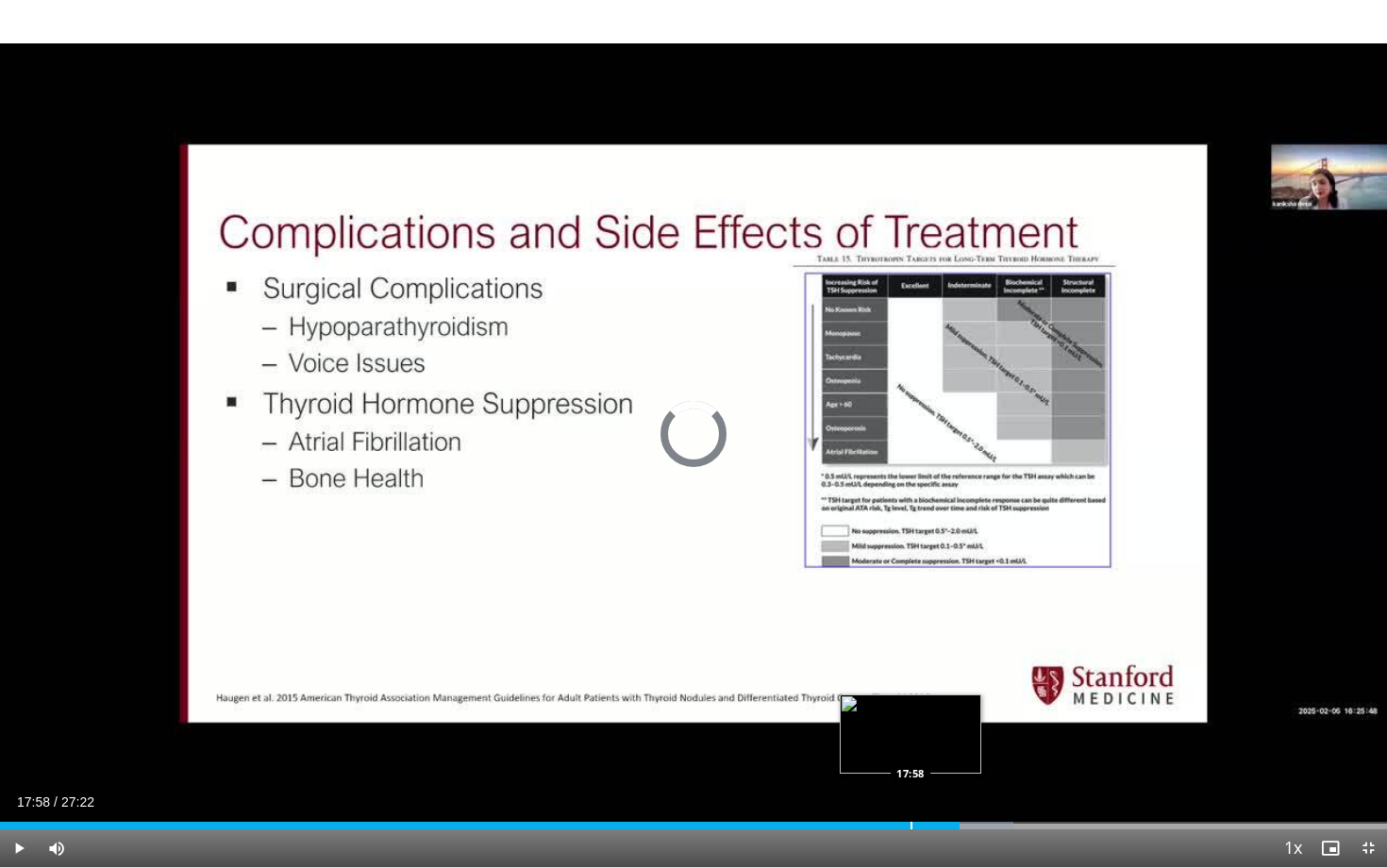 click at bounding box center [911, 826] 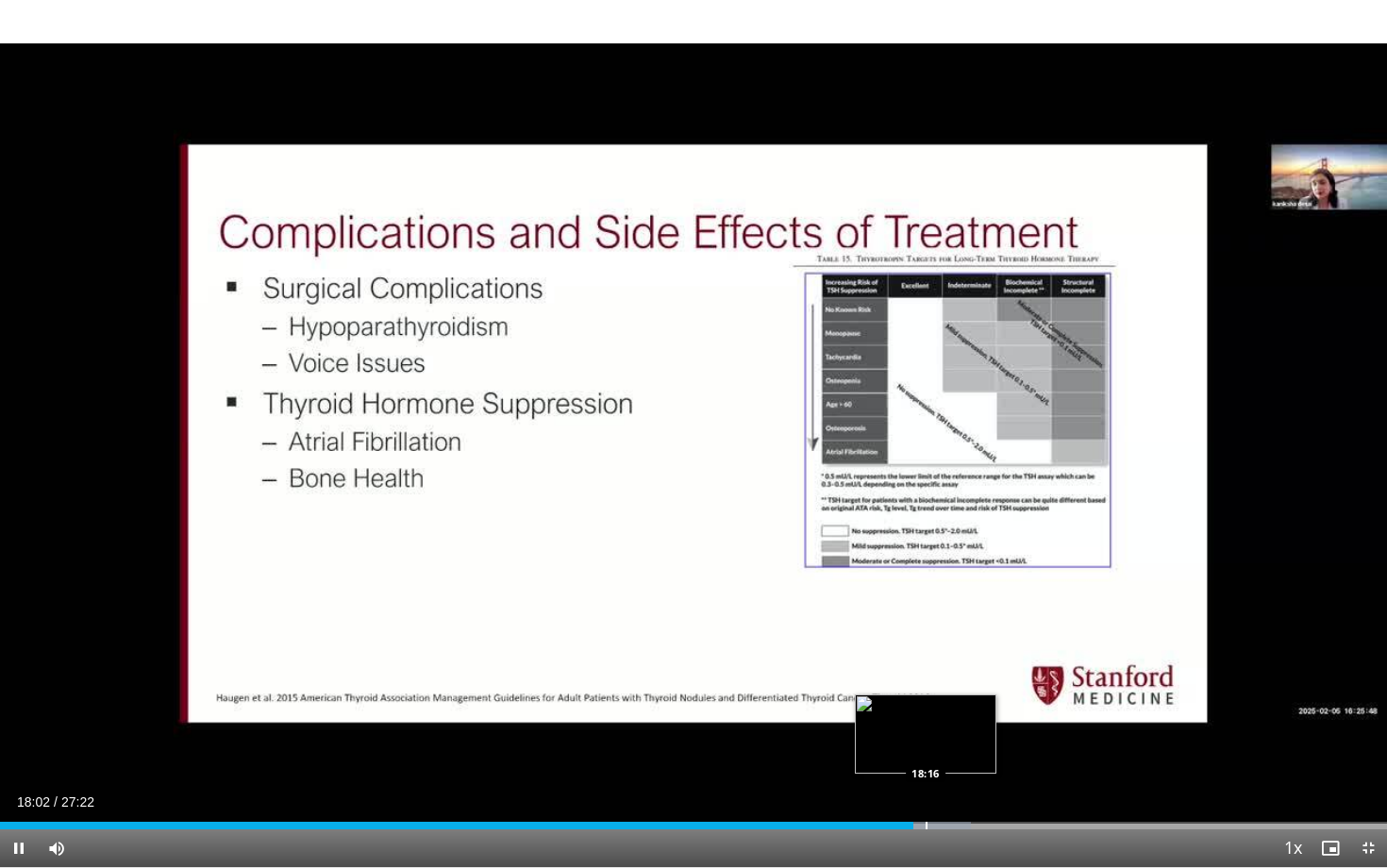 click at bounding box center (927, 826) 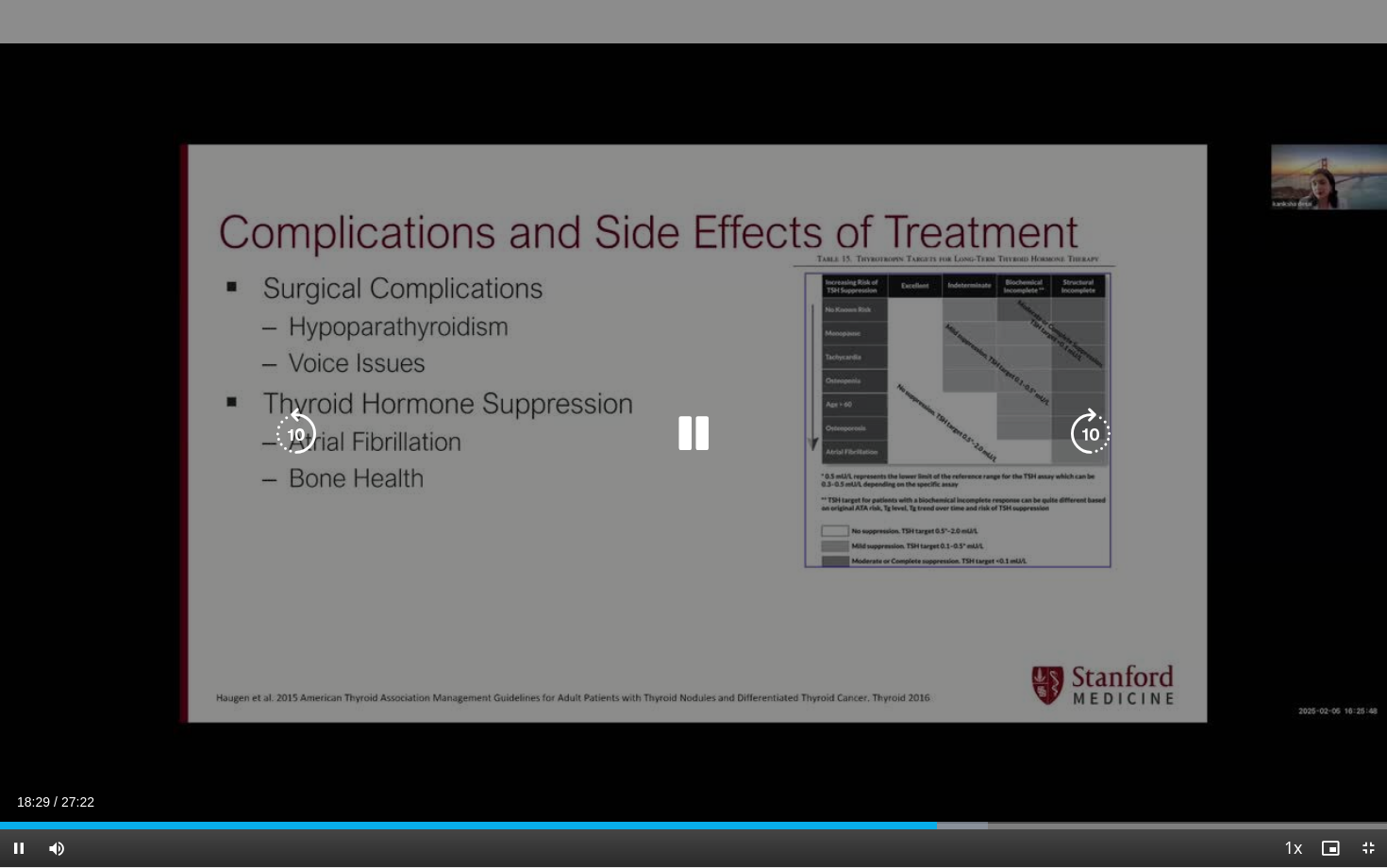 click at bounding box center (694, 434) 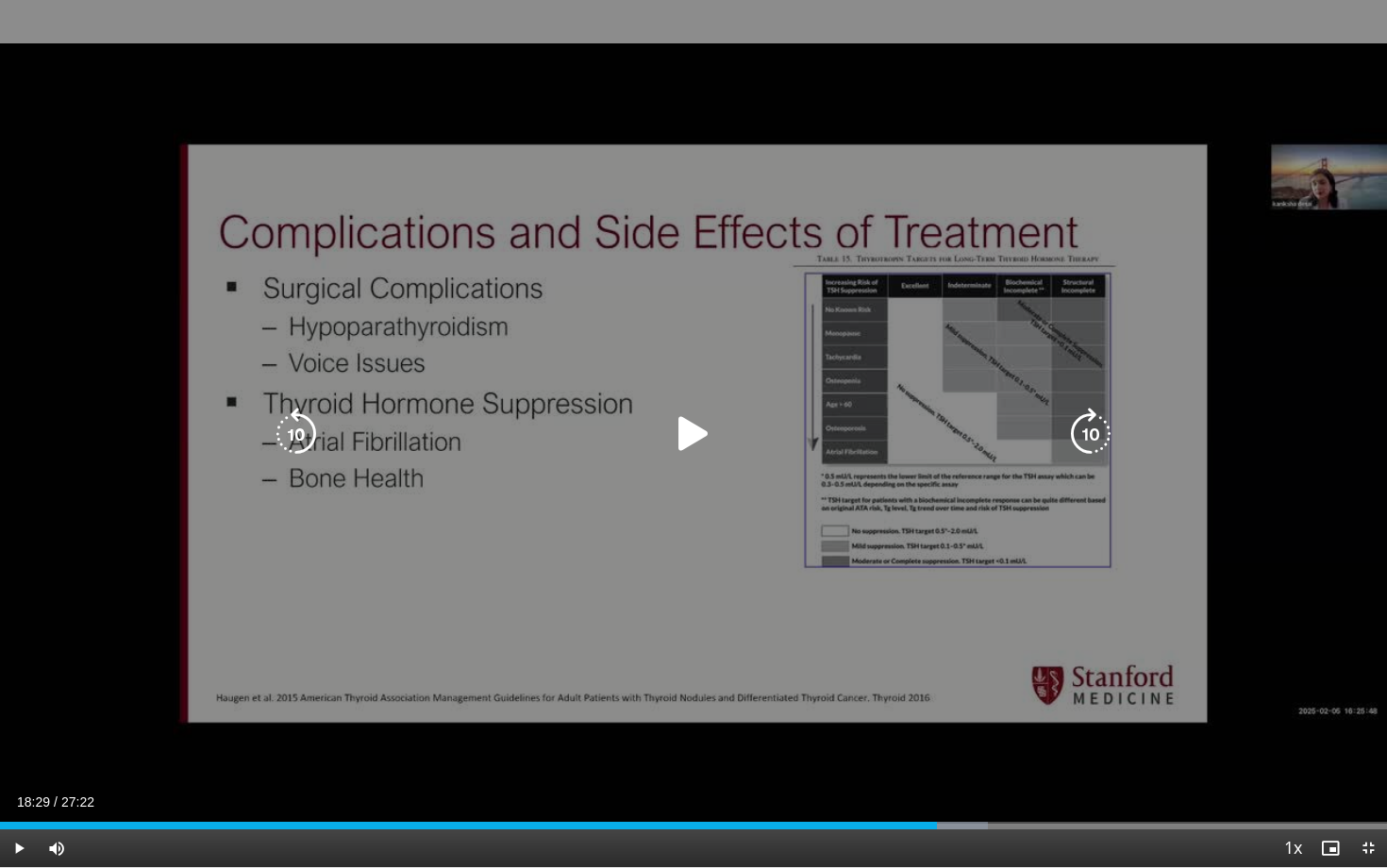 click at bounding box center [694, 434] 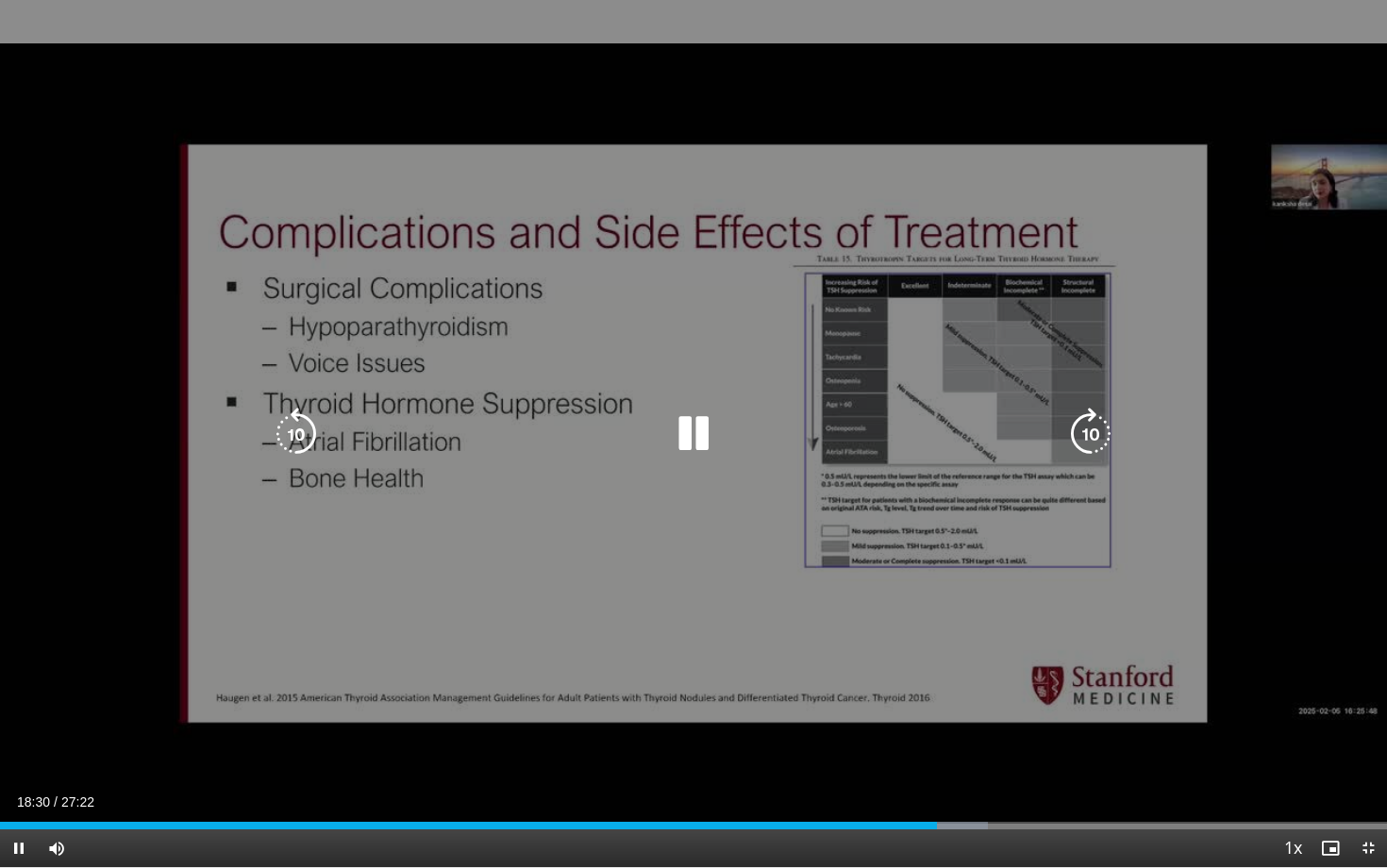 click at bounding box center (694, 434) 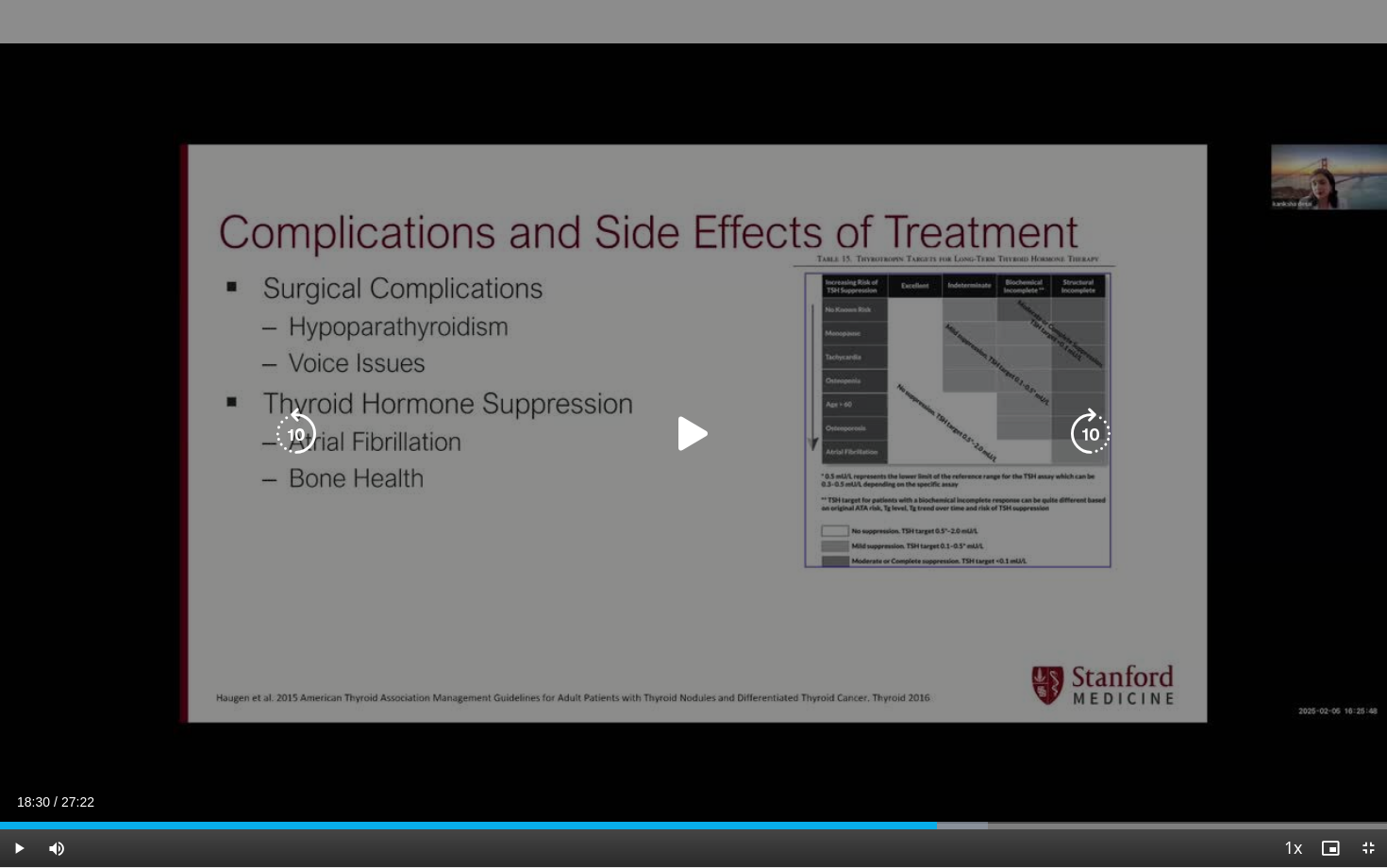 click at bounding box center [694, 434] 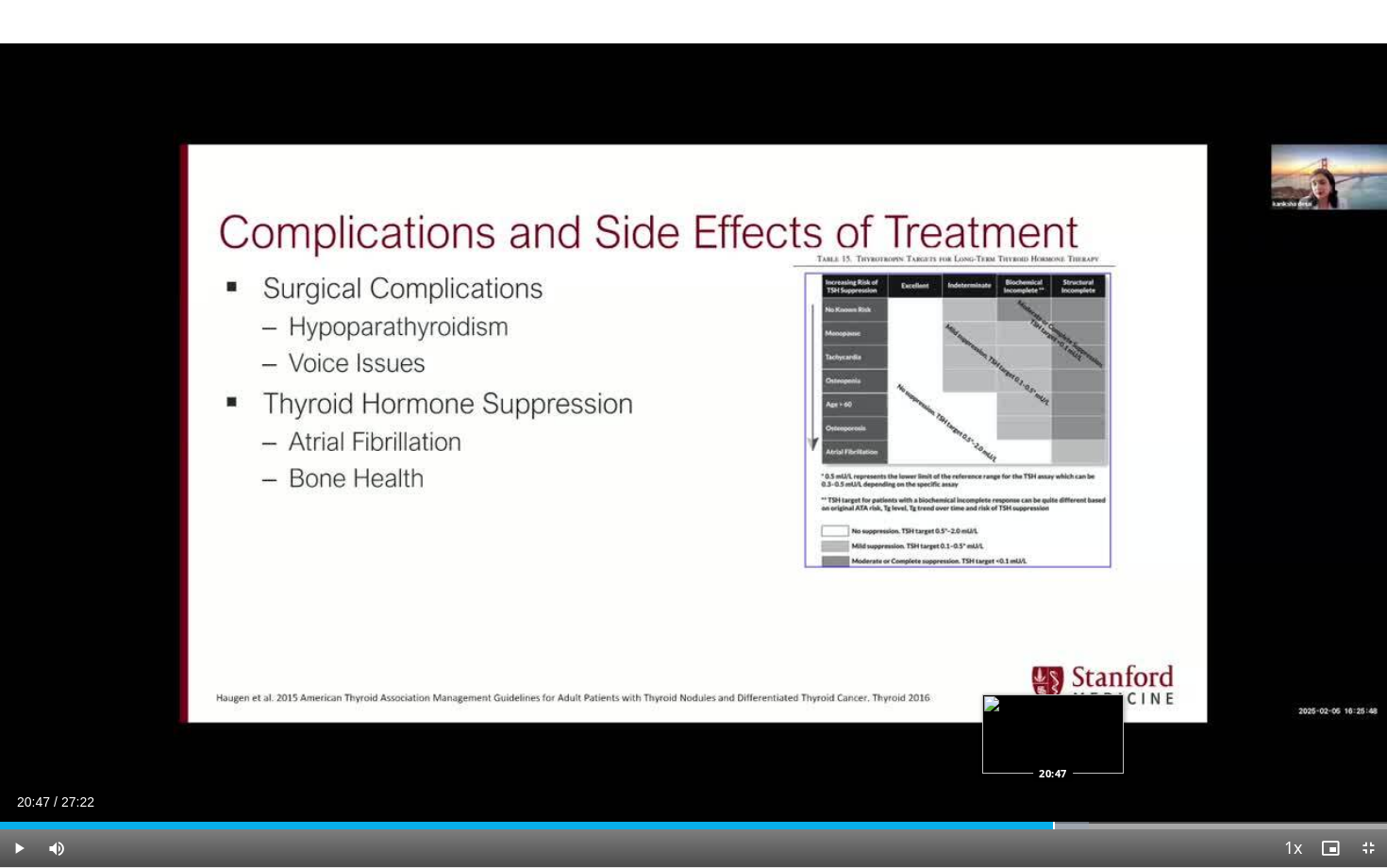 click at bounding box center (1054, 826) 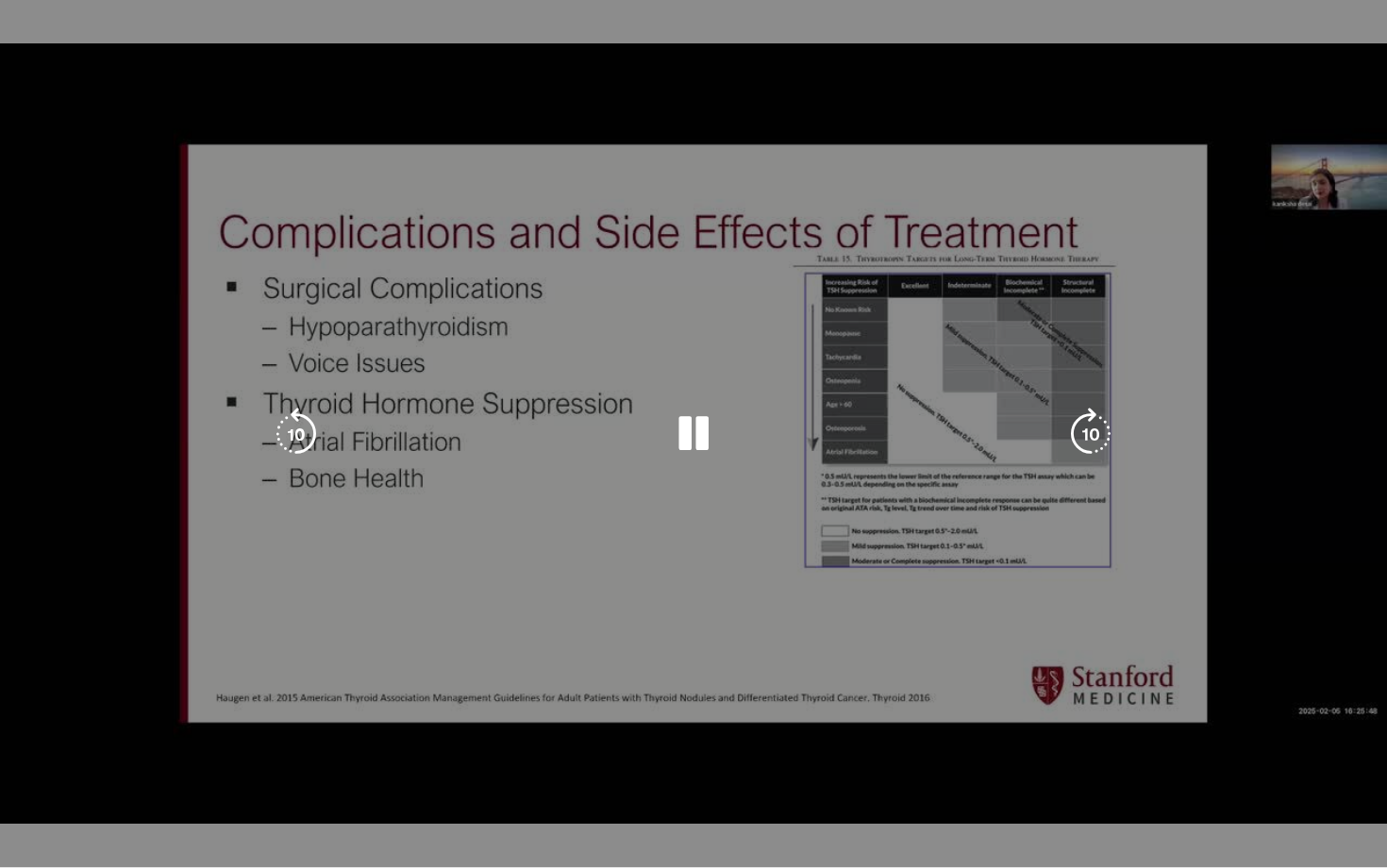 click on "20 seconds
Tap to unmute" at bounding box center [694, 433] 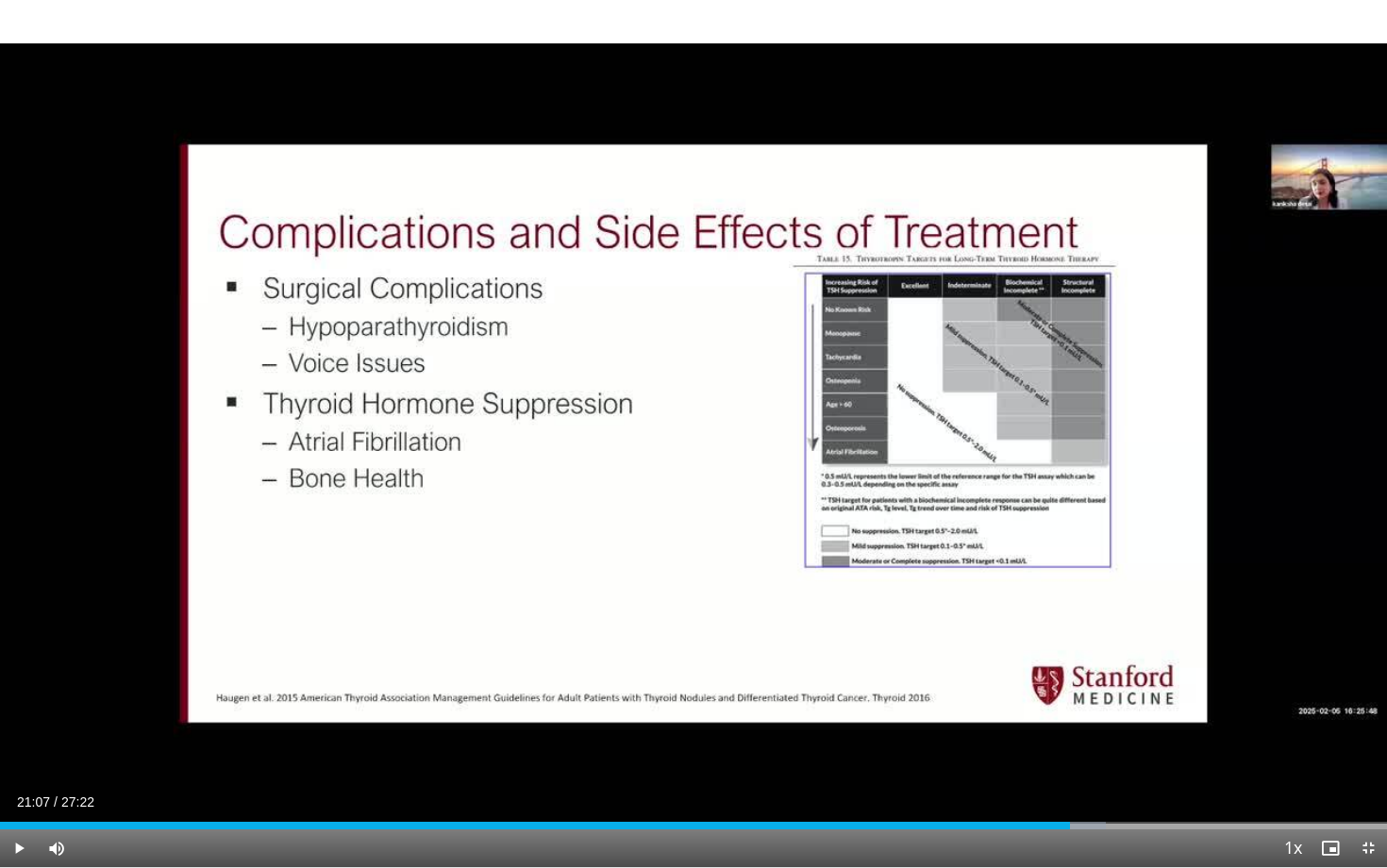 click at bounding box center (1071, 826) 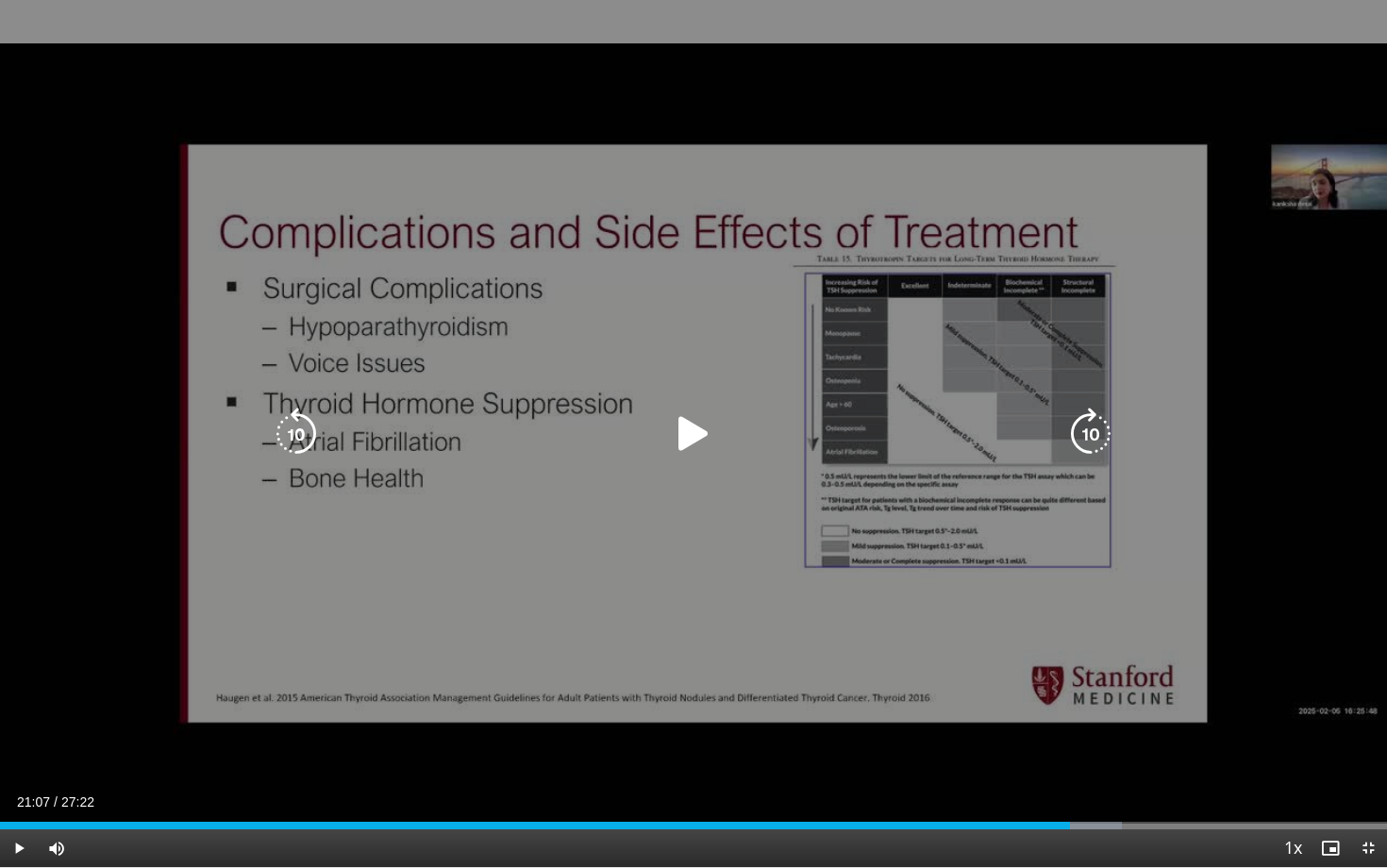 click at bounding box center (694, 434) 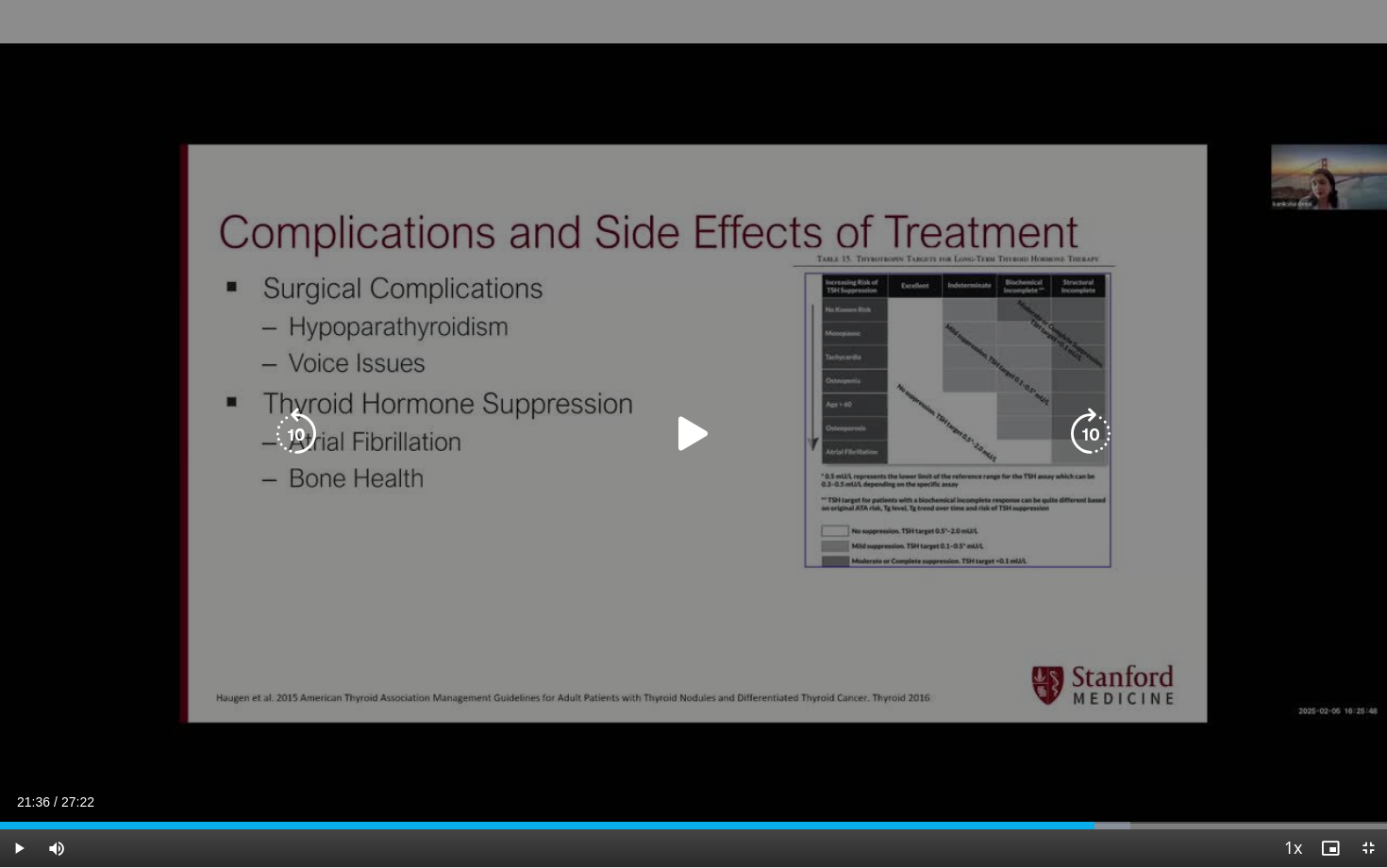 click at bounding box center (1089, 826) 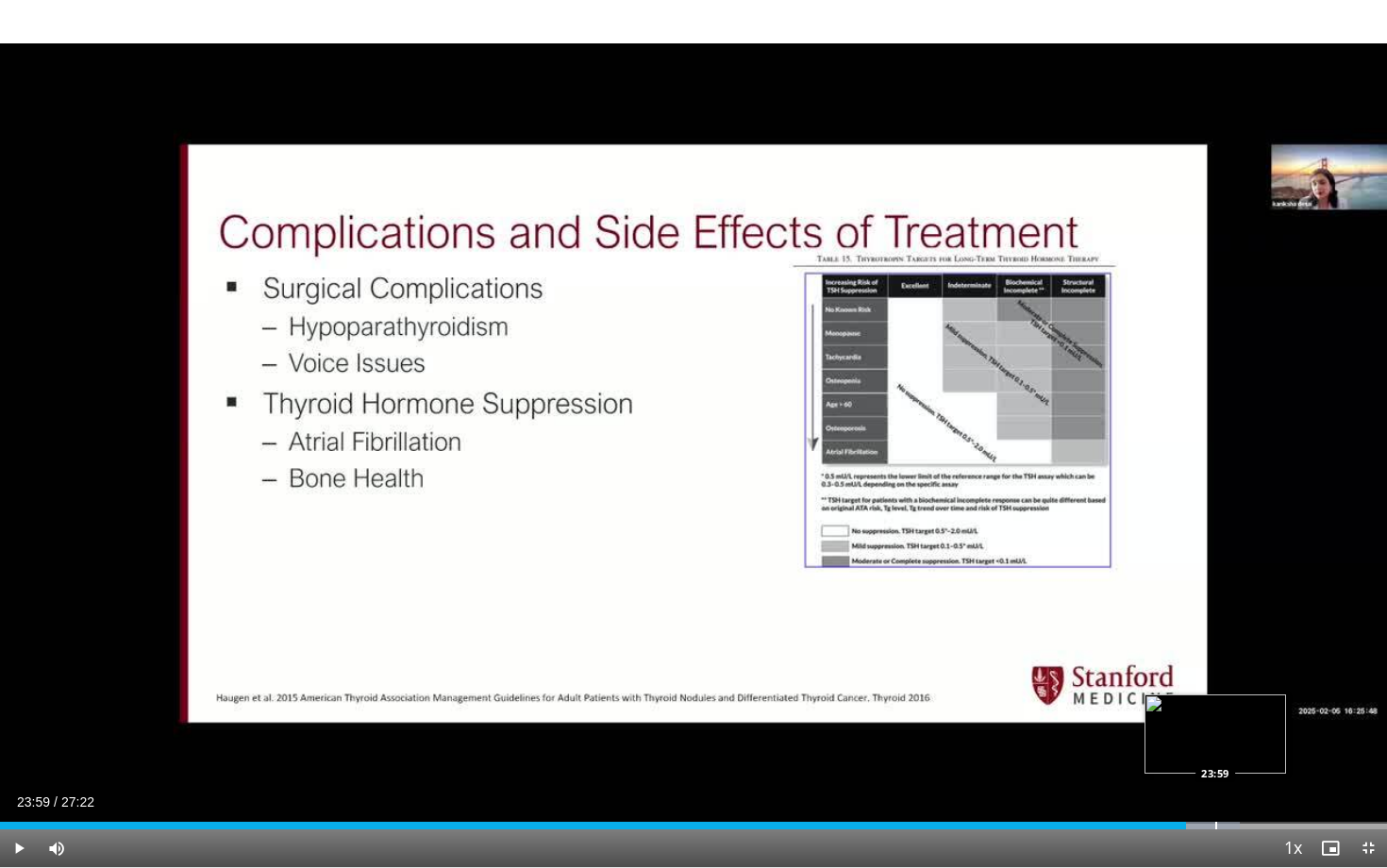 click at bounding box center (1216, 826) 